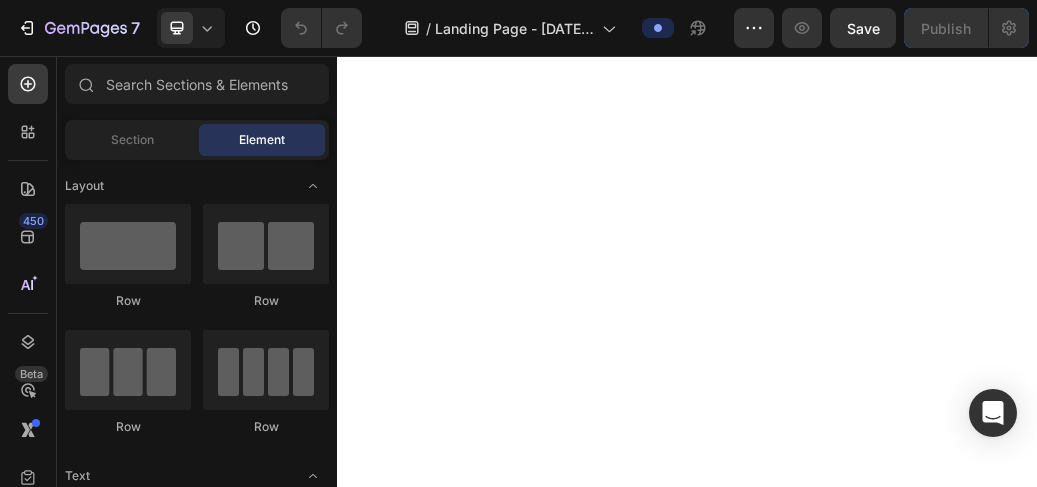 scroll, scrollTop: 0, scrollLeft: 0, axis: both 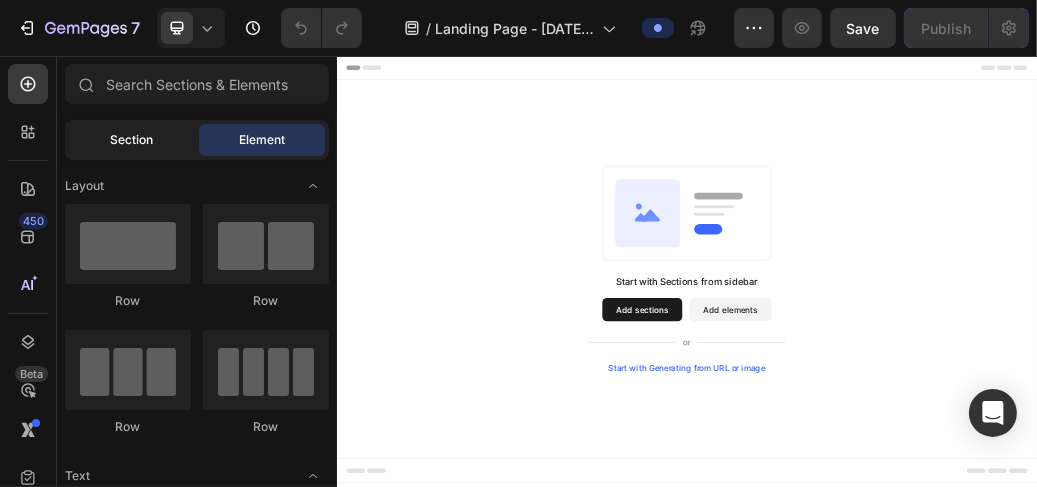 click on "Section" at bounding box center (132, 140) 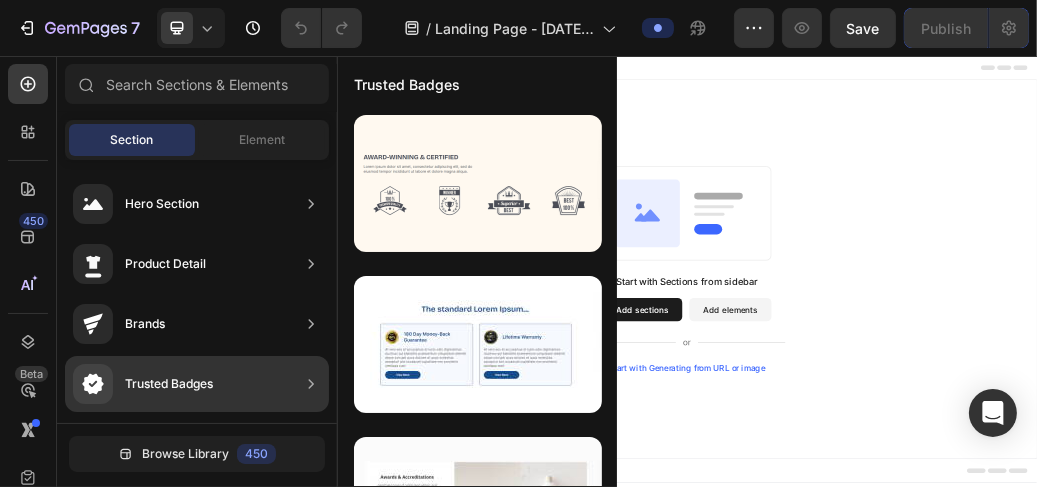 click on "Trusted Badges" 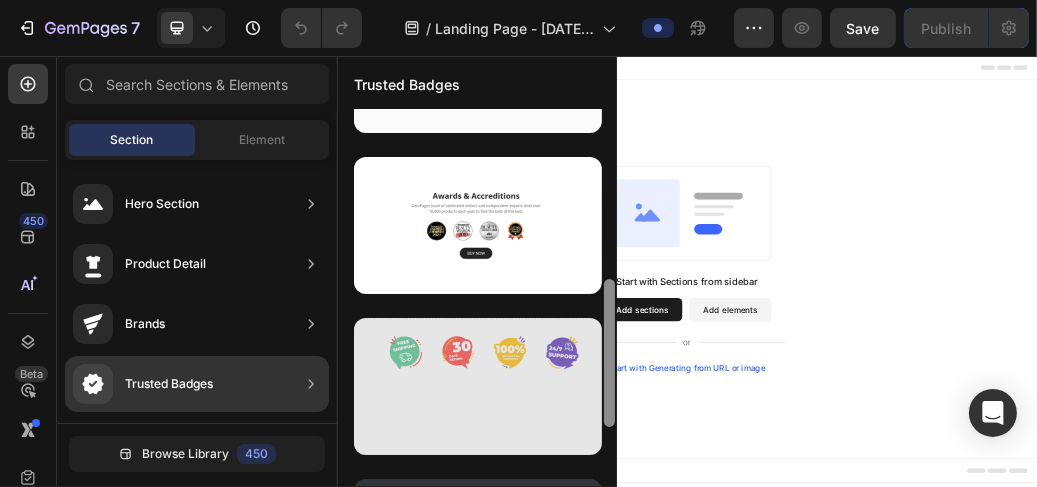 scroll, scrollTop: 438, scrollLeft: 0, axis: vertical 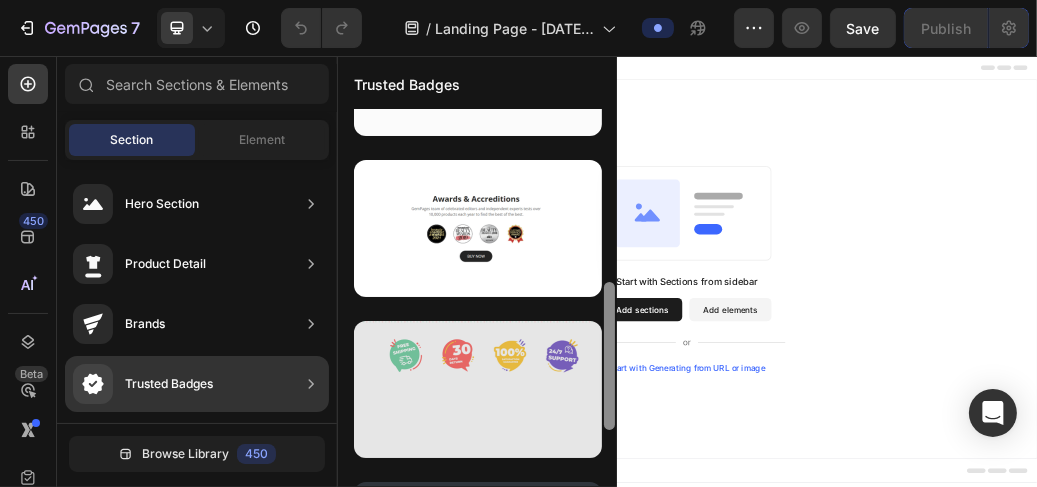 drag, startPoint x: 605, startPoint y: 214, endPoint x: 374, endPoint y: 388, distance: 289.20062 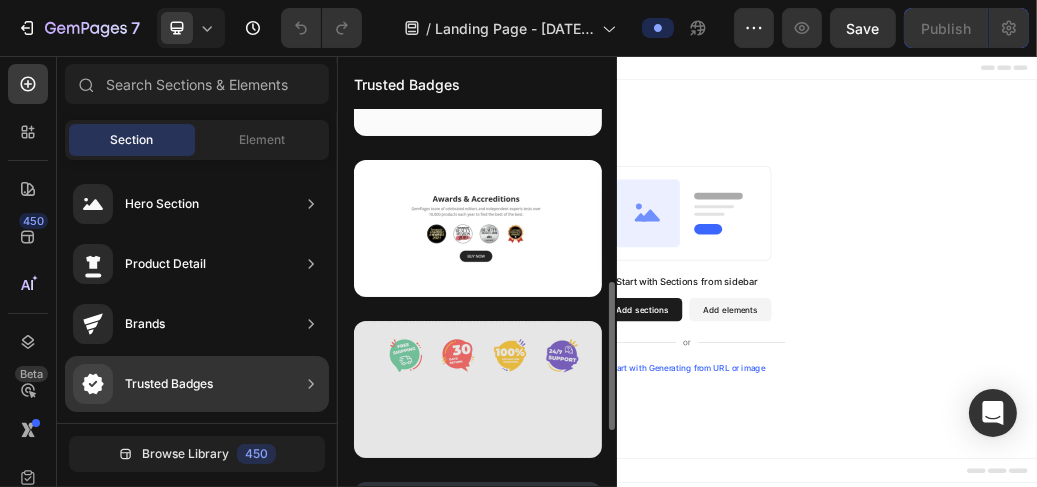 click at bounding box center (478, 389) 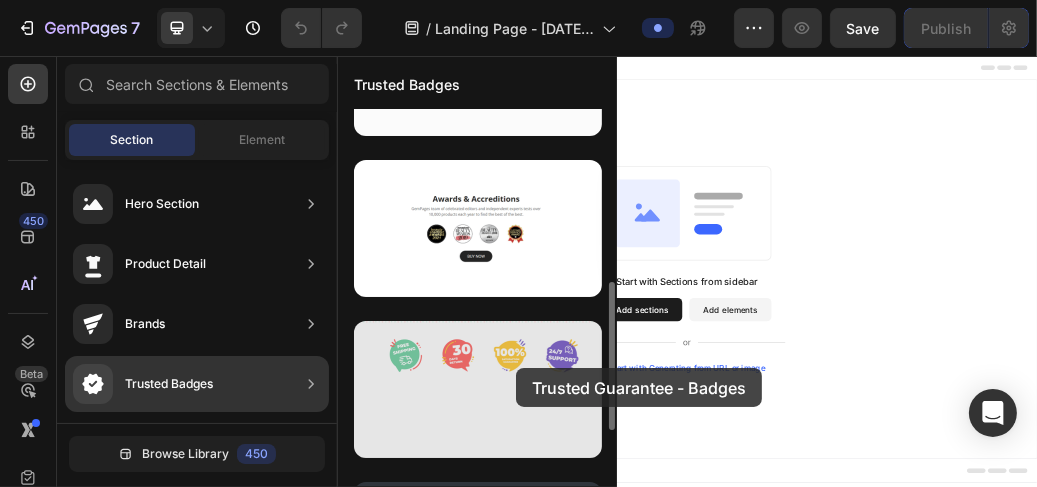 click at bounding box center (478, 389) 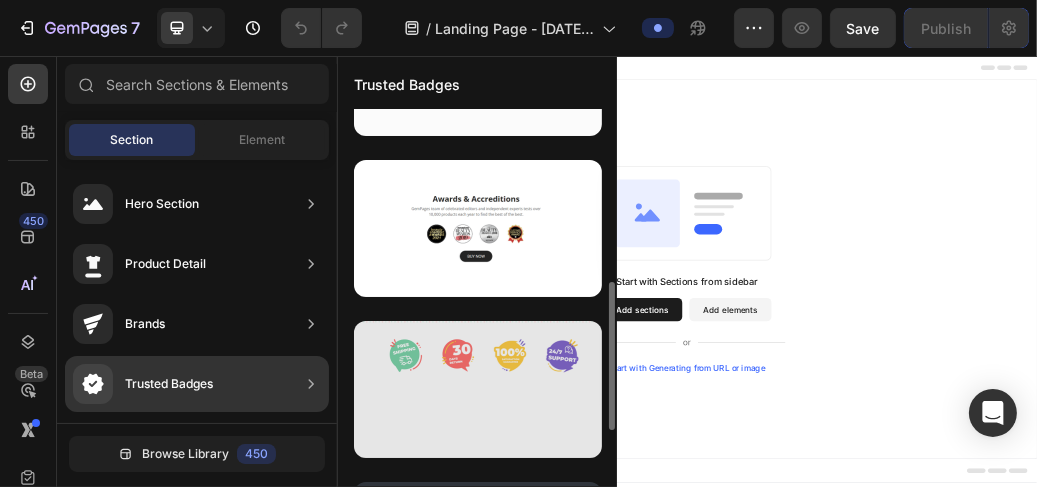 click at bounding box center (478, 389) 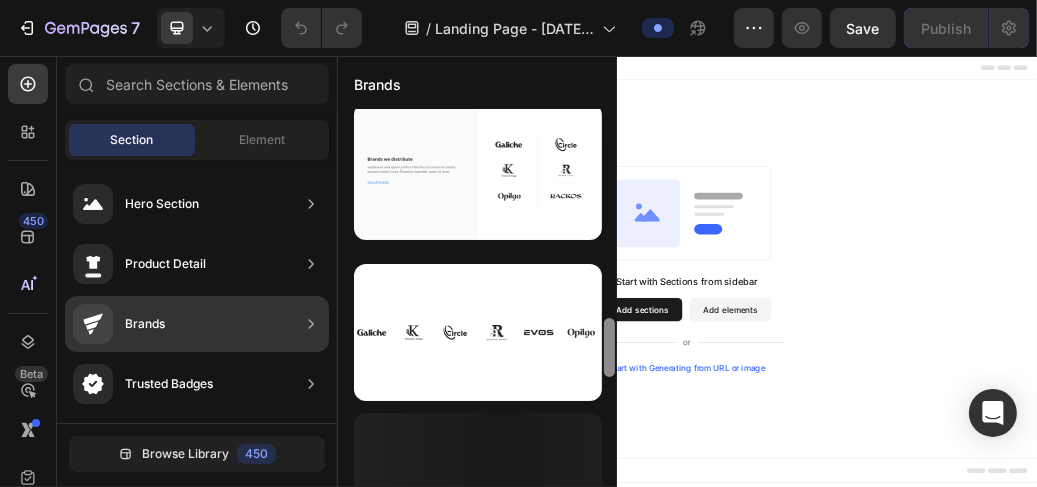 scroll, scrollTop: 1304, scrollLeft: 0, axis: vertical 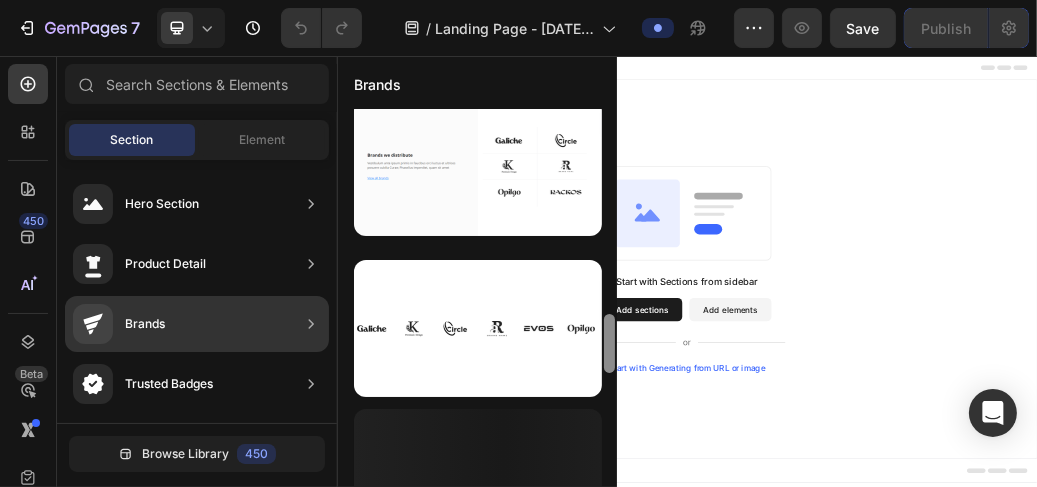 drag, startPoint x: 609, startPoint y: 272, endPoint x: 590, endPoint y: 477, distance: 205.8786 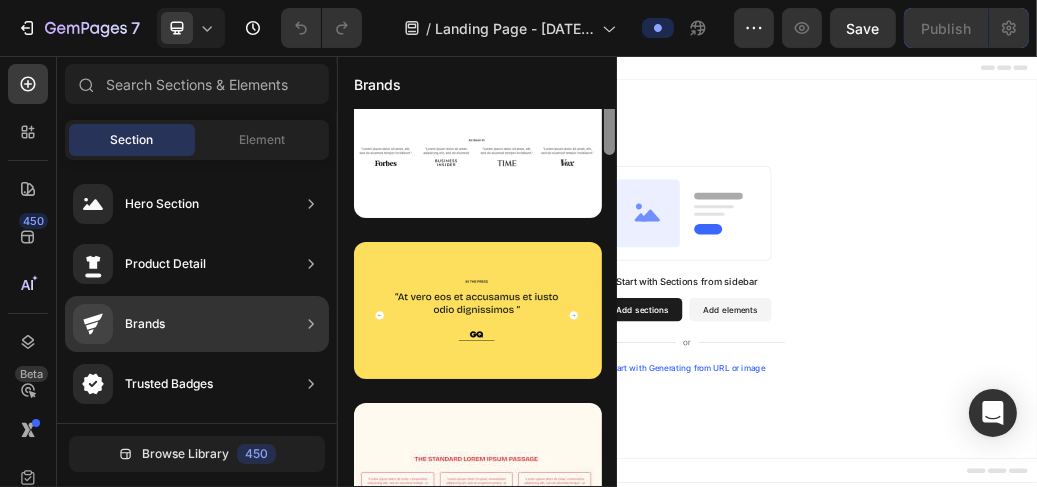 scroll, scrollTop: 0, scrollLeft: 0, axis: both 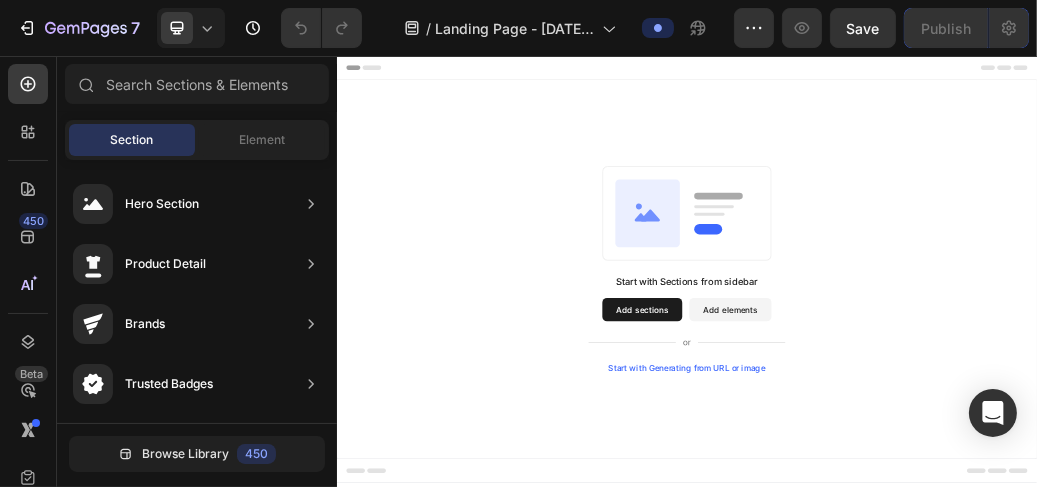drag, startPoint x: 943, startPoint y: 462, endPoint x: 622, endPoint y: 383, distance: 330.57828 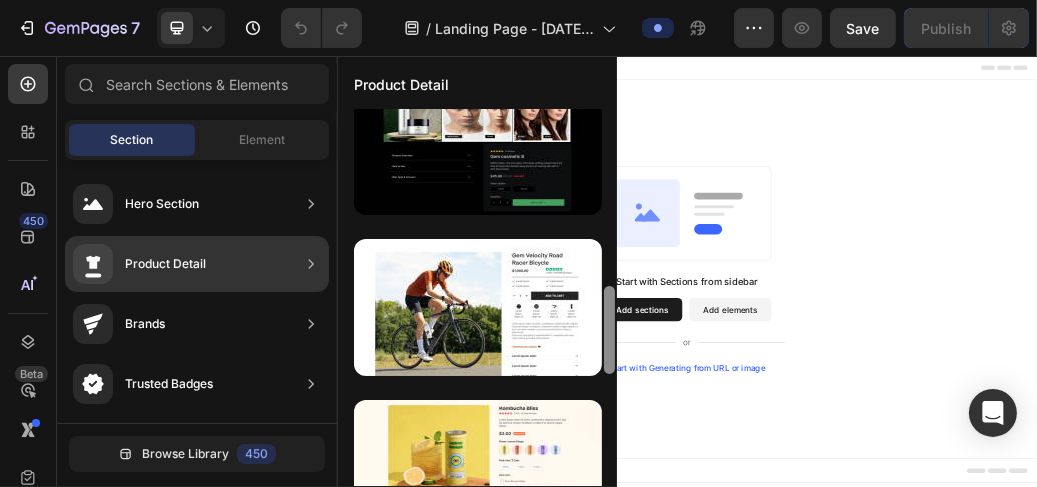 scroll, scrollTop: 694, scrollLeft: 0, axis: vertical 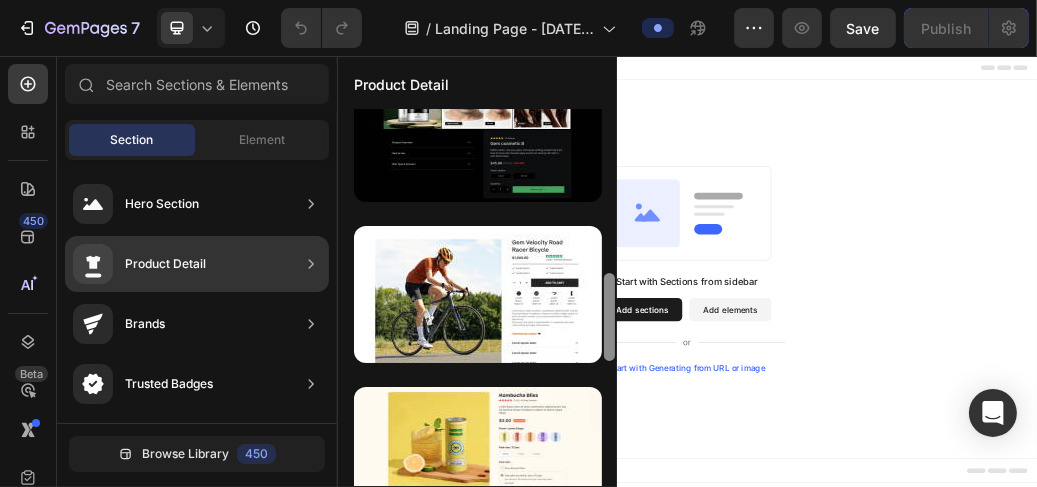 click at bounding box center (609, 317) 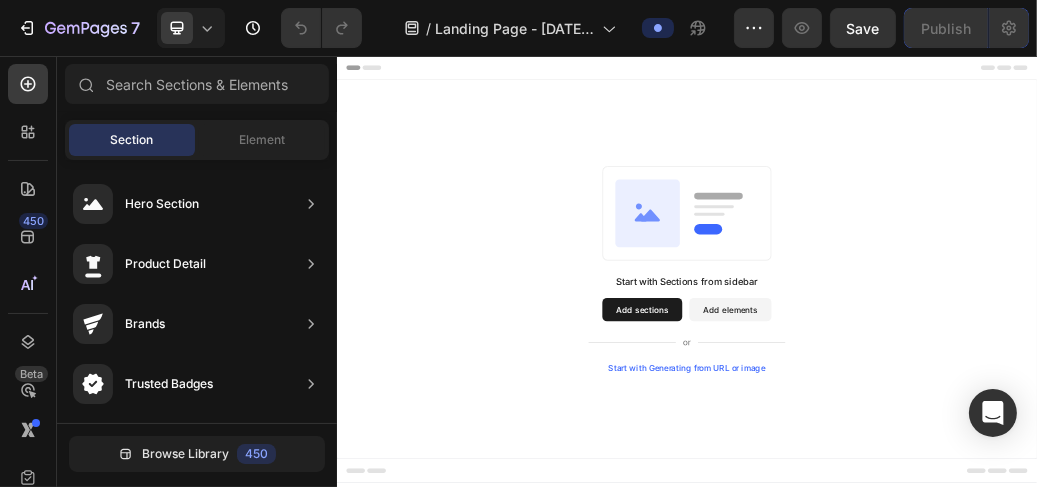 scroll, scrollTop: 0, scrollLeft: 0, axis: both 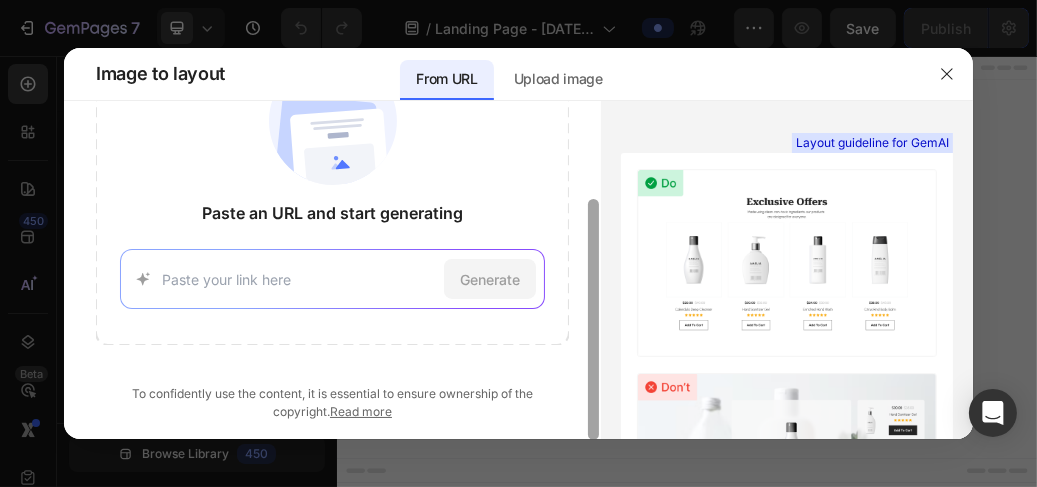 drag, startPoint x: 591, startPoint y: 266, endPoint x: 582, endPoint y: 378, distance: 112.36102 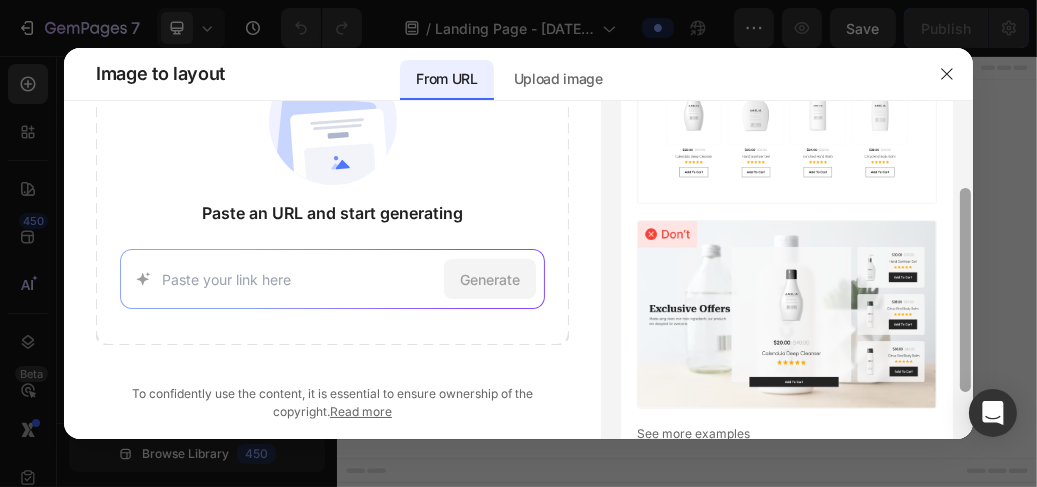 scroll, scrollTop: 165, scrollLeft: 0, axis: vertical 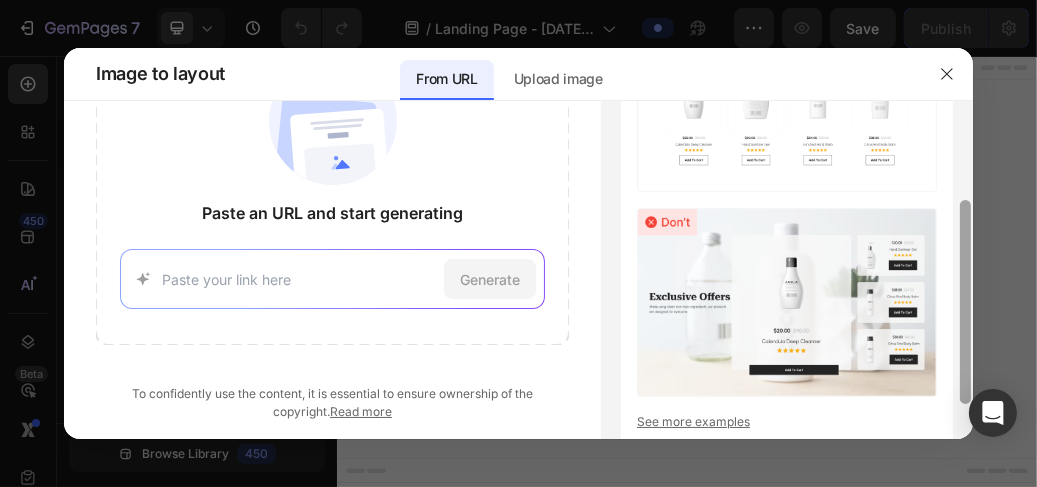 drag, startPoint x: 962, startPoint y: 207, endPoint x: 688, endPoint y: 307, distance: 291.67792 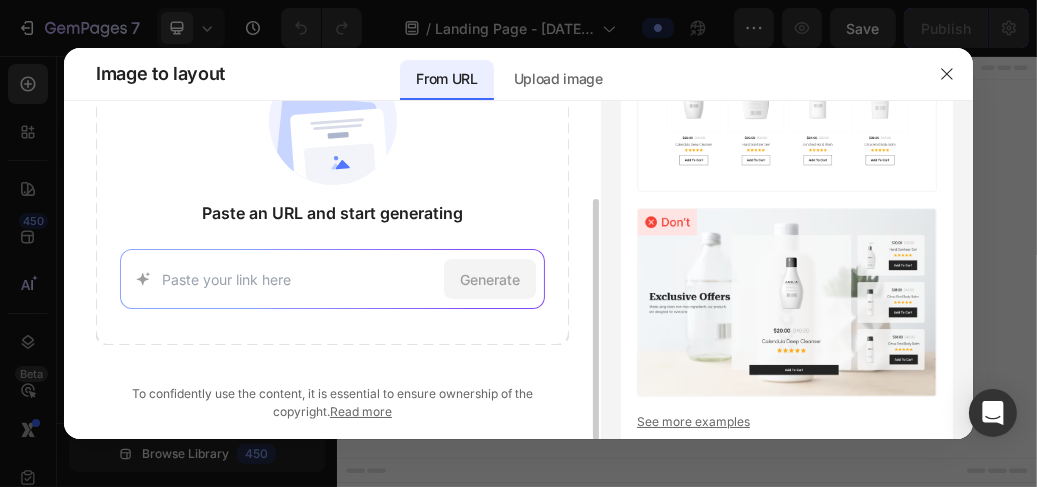 click at bounding box center (299, 279) 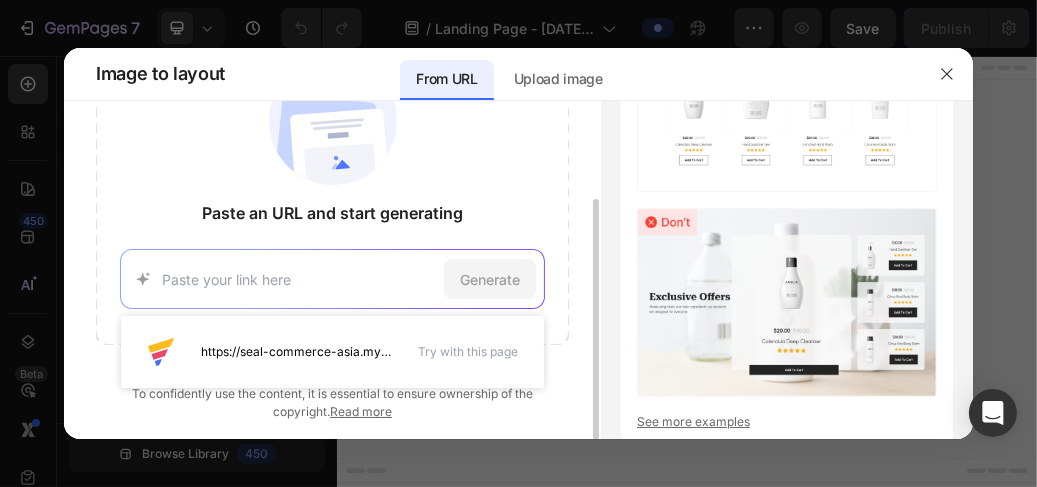 click at bounding box center [299, 279] 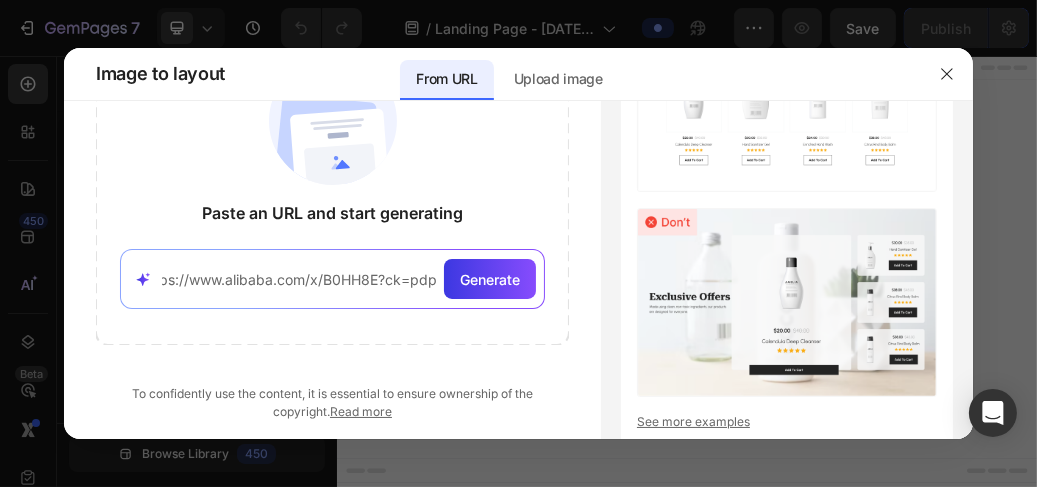 scroll, scrollTop: 0, scrollLeft: 0, axis: both 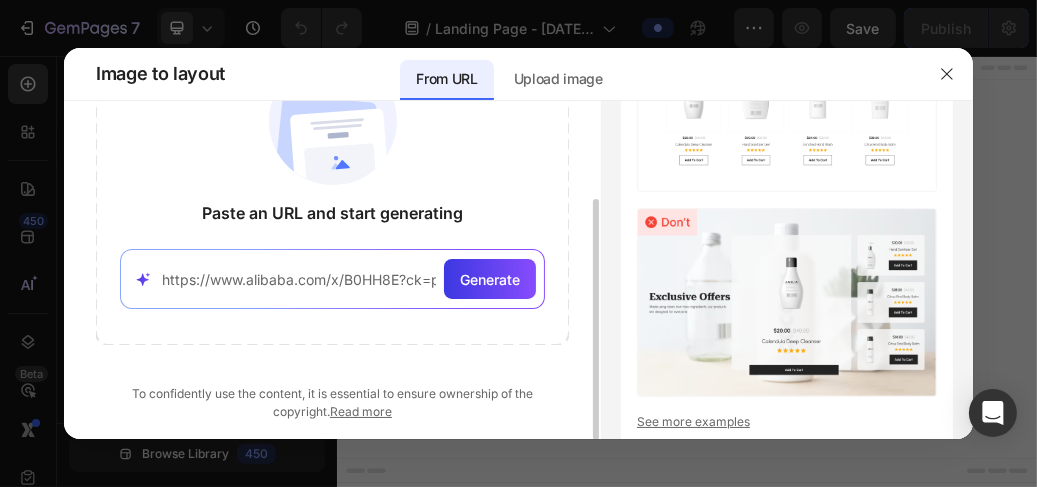 click on "https://www.alibaba.com/x/B0HH8E?ck=pdp" at bounding box center (299, 279) 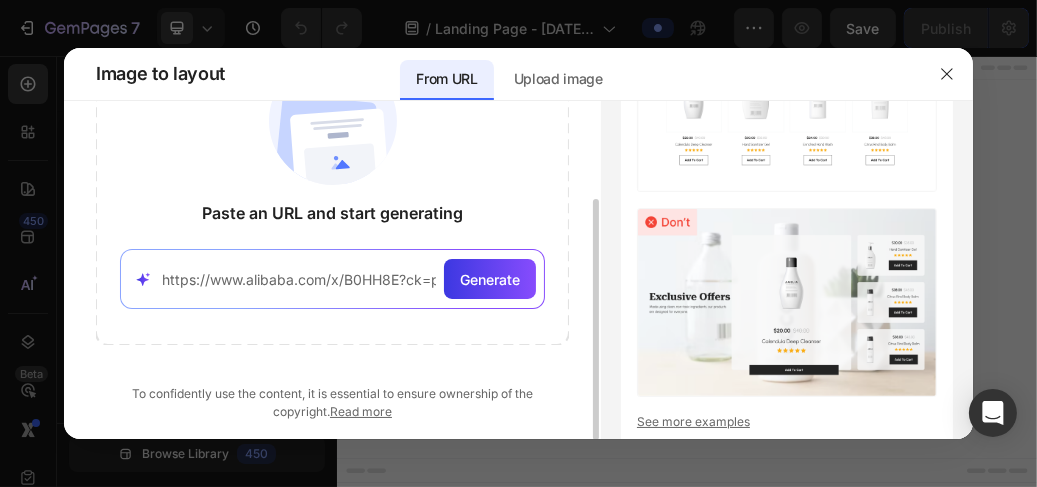 click on "https://www.alibaba.com/x/B0HH8E?ck=pdp" at bounding box center (299, 279) 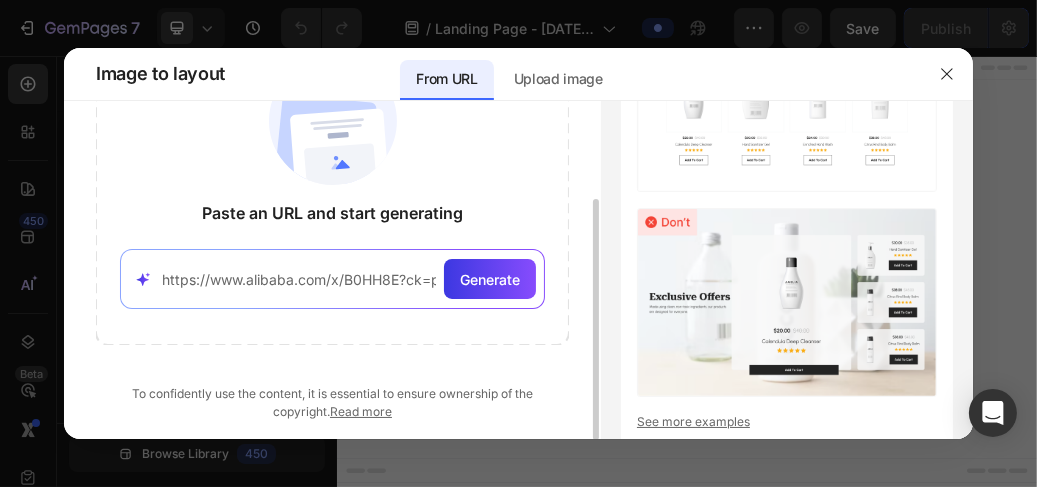 paste on "https://www.alibaba.com/x/B0HHVp?ck=pdp" 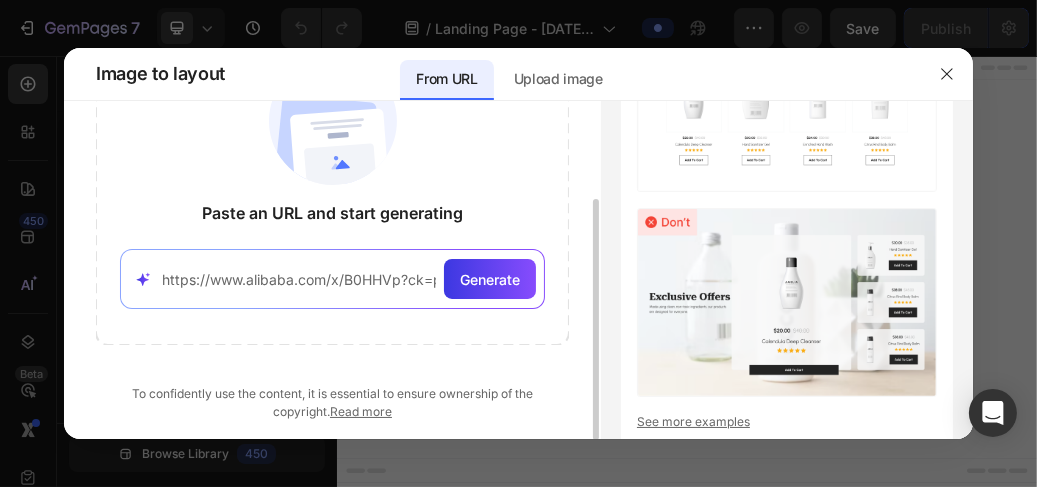 scroll, scrollTop: 0, scrollLeft: 24, axis: horizontal 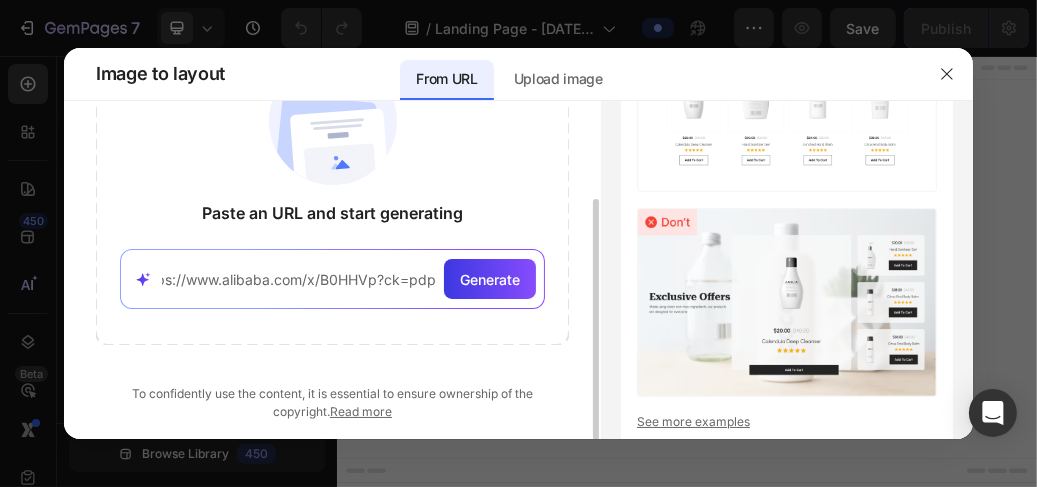 type on "https://www.alibaba.com/x/B0HHVp?ck=pdphttps://www.alibaba.com/x/B0HH8E?ck=pdp" 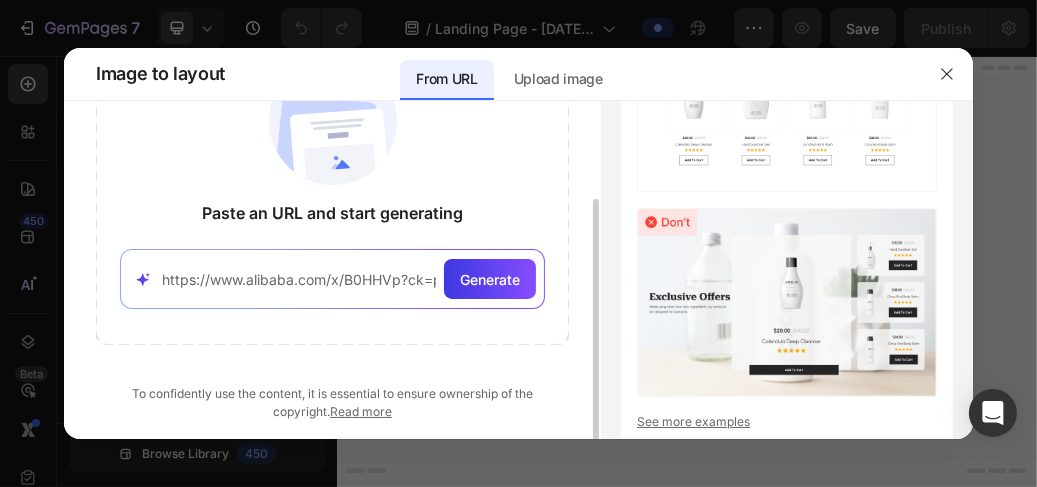 drag, startPoint x: 174, startPoint y: 295, endPoint x: 158, endPoint y: 122, distance: 173.73831 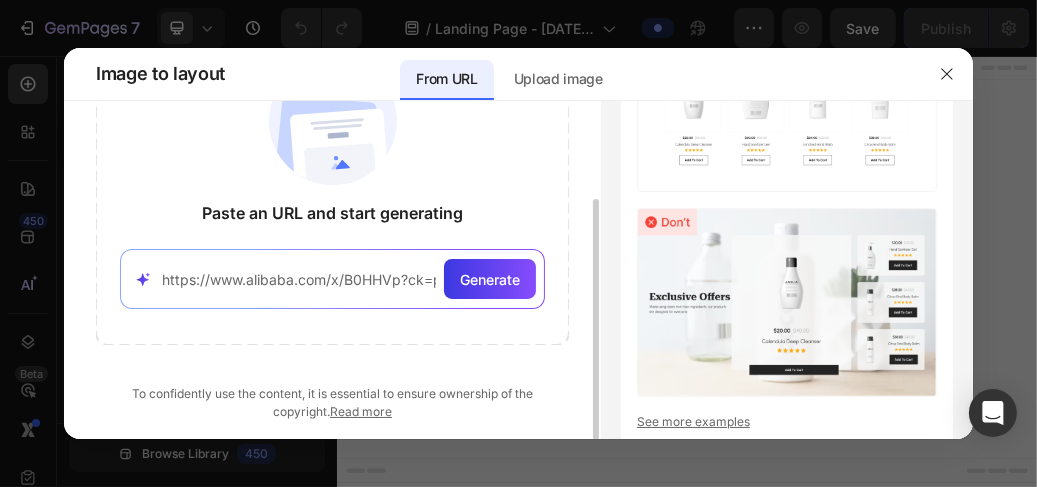 click on "Paste an URL and start generating https://www.alibaba.com/x/B0HHVp?ck=pdphttps://www.alibaba.com/x/B0HH8E?ck=pdp Generate" 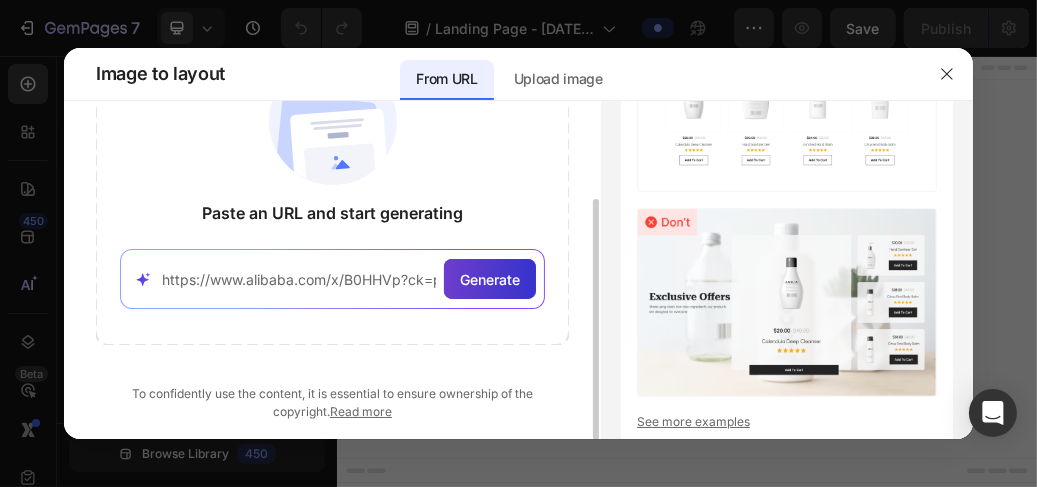 click on "Generate" at bounding box center (490, 279) 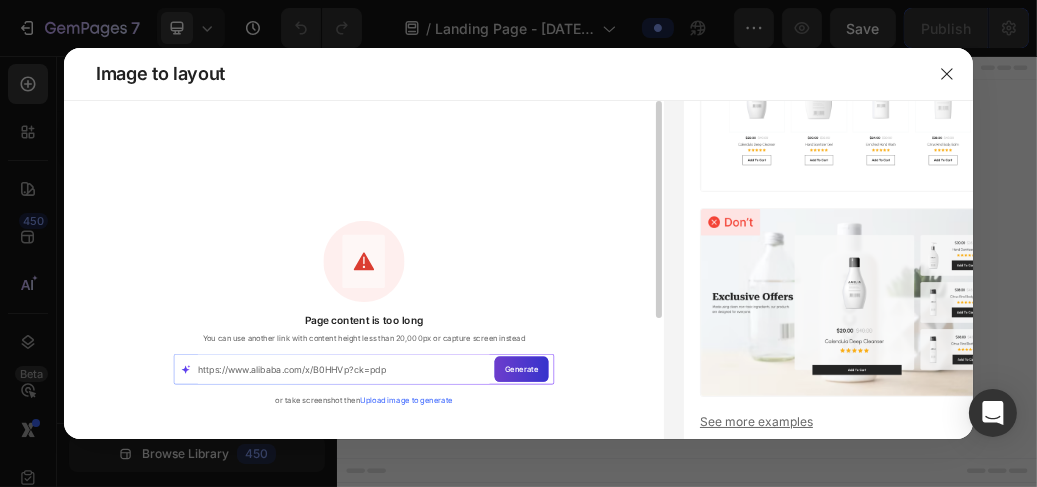 type on "https://www.alibaba.com/x/B0HHVp?ck=pdp" 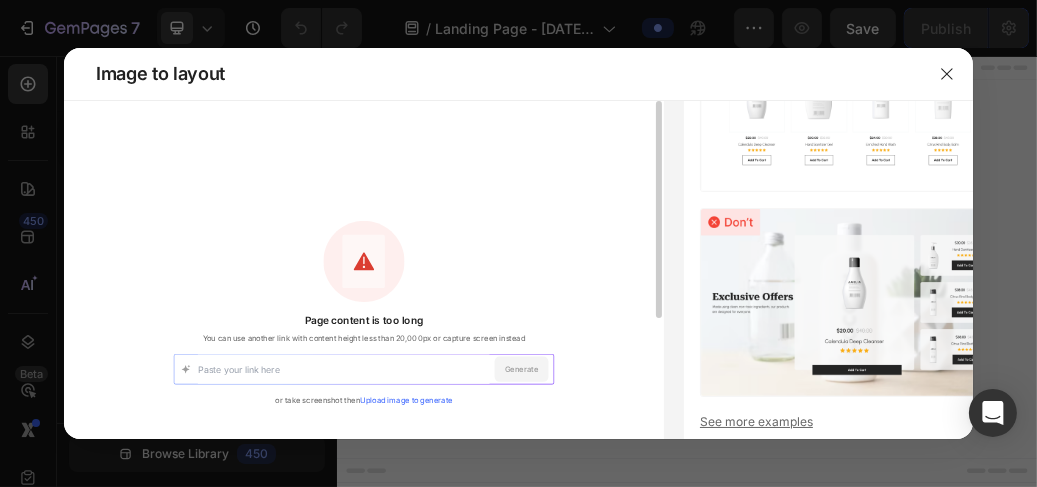 click on "Upload image to generate" at bounding box center [406, 400] 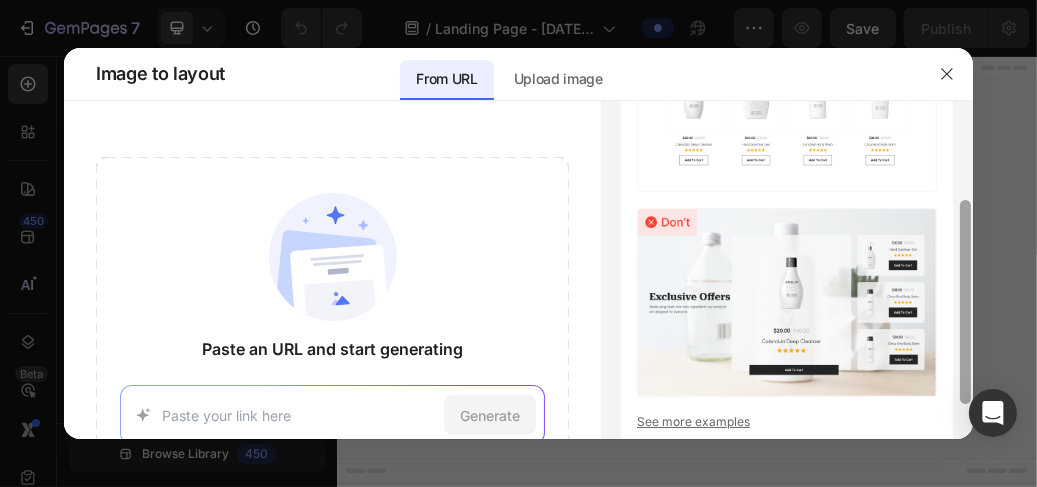scroll, scrollTop: 0, scrollLeft: 0, axis: both 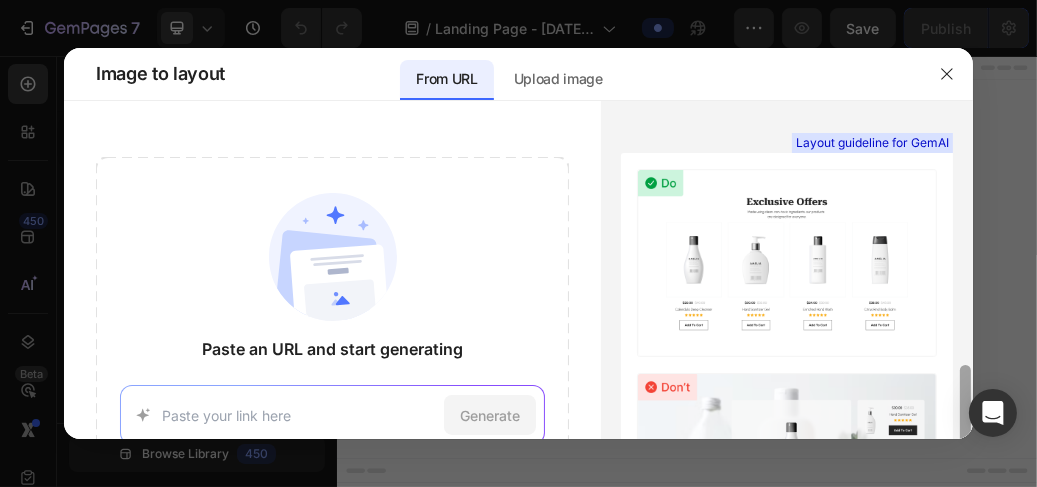 click at bounding box center [965, 435] 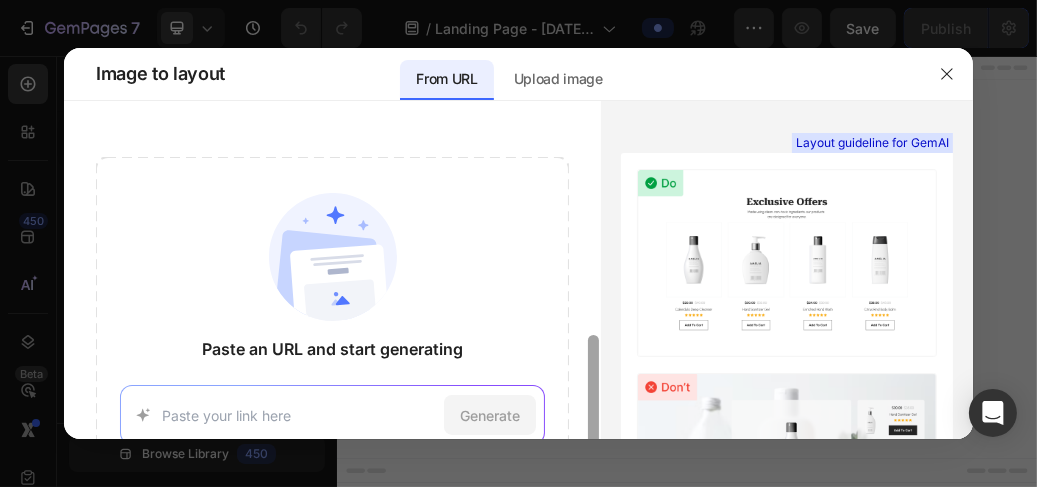 scroll, scrollTop: 136, scrollLeft: 0, axis: vertical 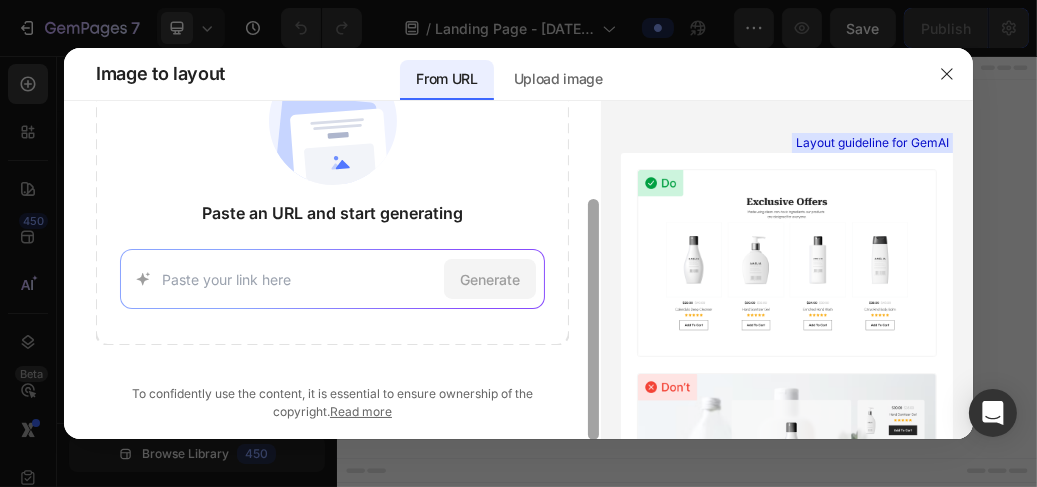 drag, startPoint x: 794, startPoint y: 114, endPoint x: 588, endPoint y: 115, distance: 206.00243 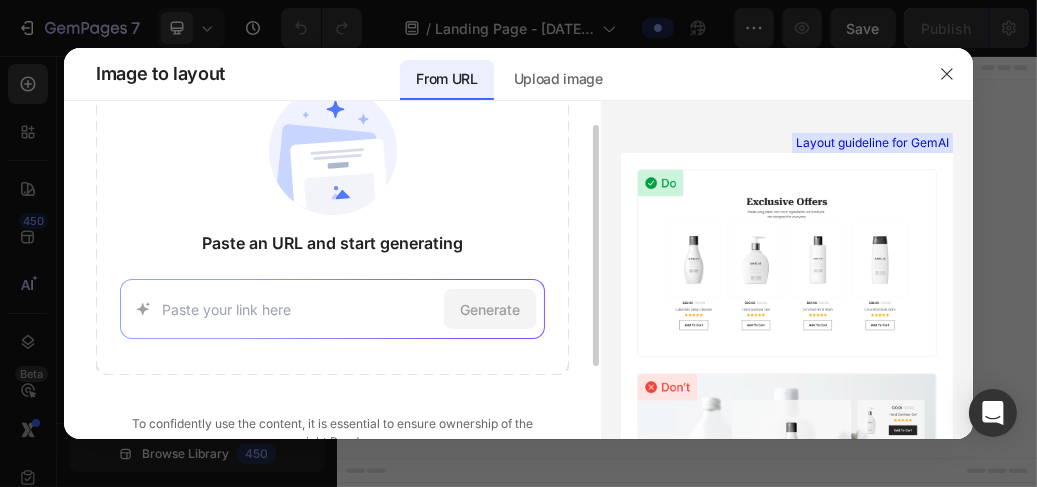 scroll, scrollTop: 0, scrollLeft: 0, axis: both 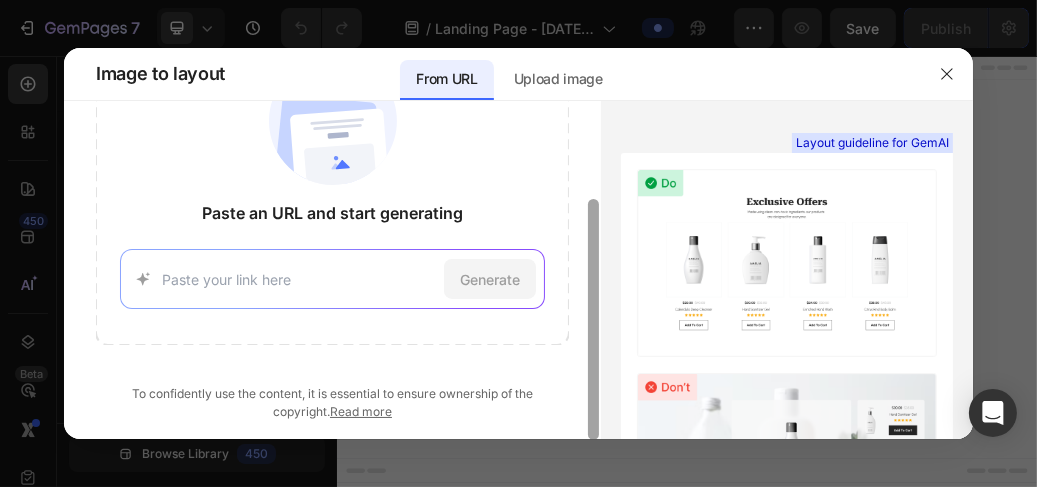 drag, startPoint x: 594, startPoint y: 295, endPoint x: 598, endPoint y: 443, distance: 148.05405 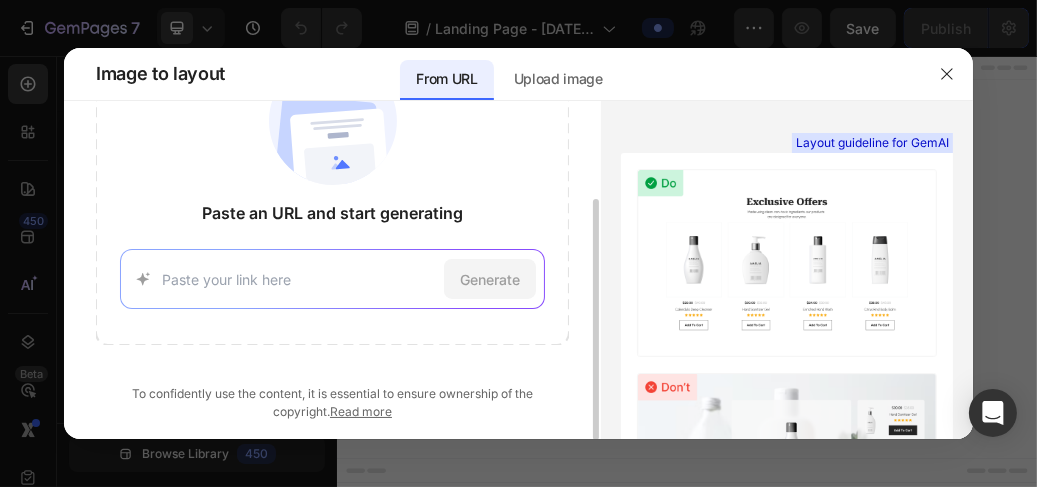 click at bounding box center [299, 279] 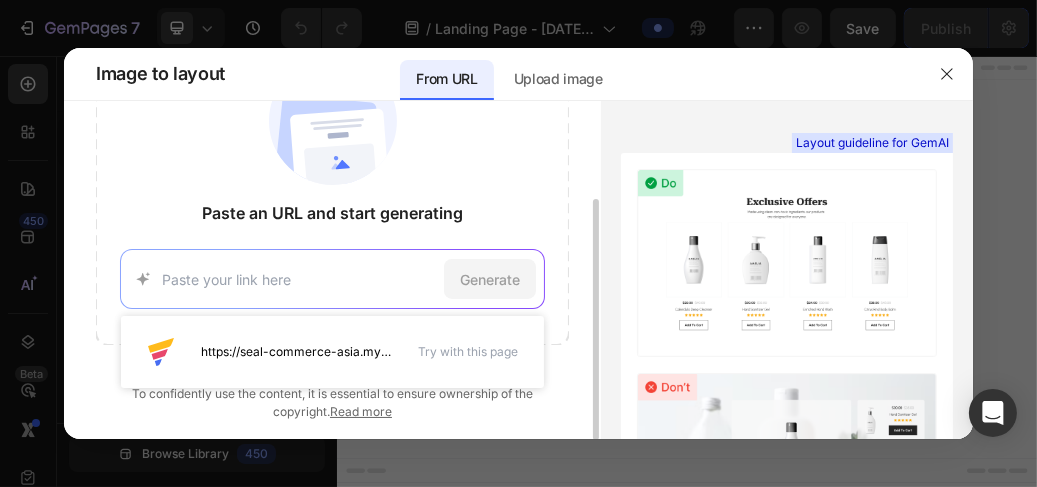 click on "https://seal-commerce-asia.myshopify.com/pages/image-to-layout-demo-page Try with this page Generate" at bounding box center (333, 279) 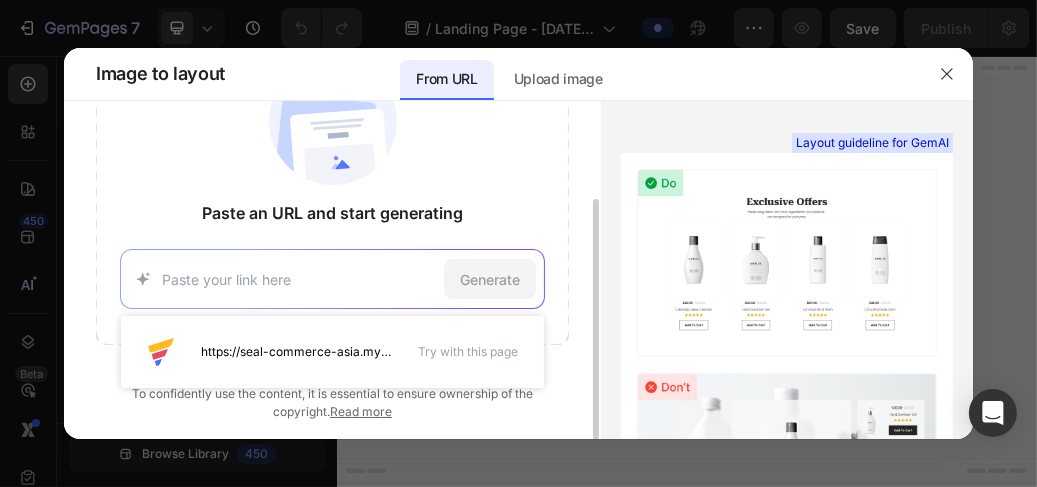 click on "https://seal-commerce-asia.myshopify.com/pages/image-to-layout-demo-page Try with this page Generate" at bounding box center (333, 279) 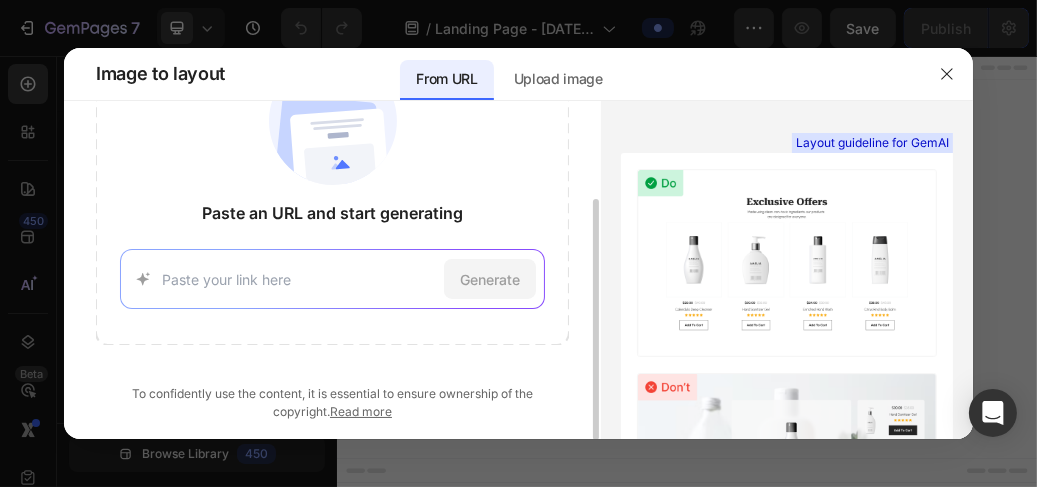 click on "Paste an URL and start generating Generate" 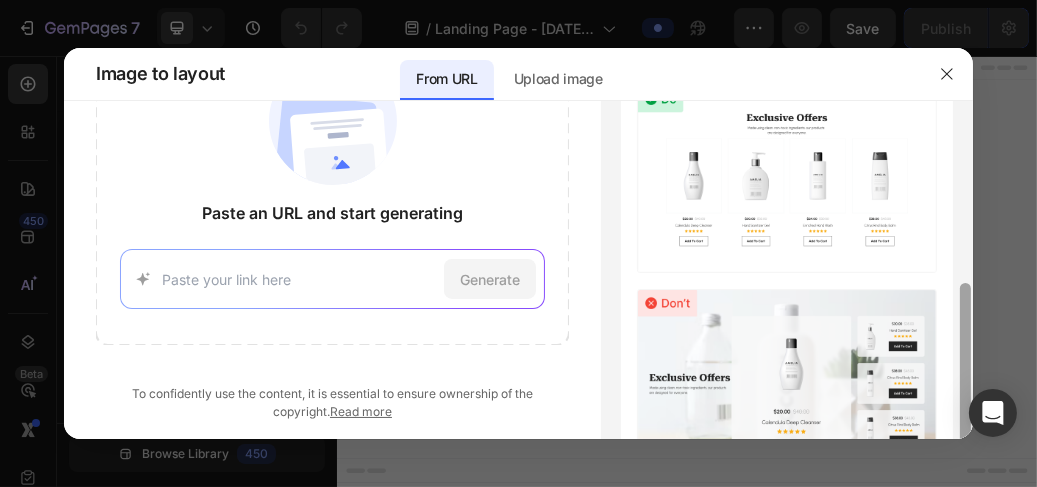 scroll, scrollTop: 193, scrollLeft: 0, axis: vertical 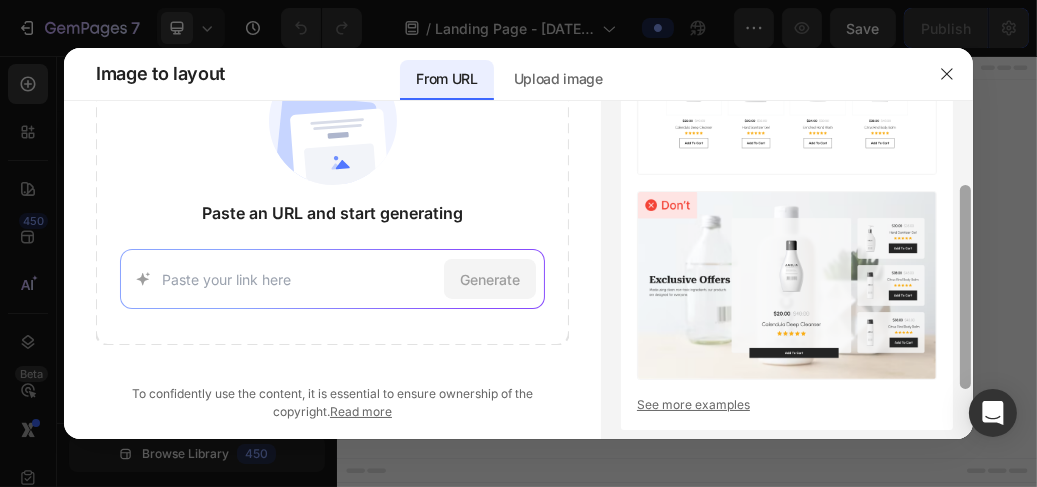 drag, startPoint x: 967, startPoint y: 273, endPoint x: 967, endPoint y: 390, distance: 117 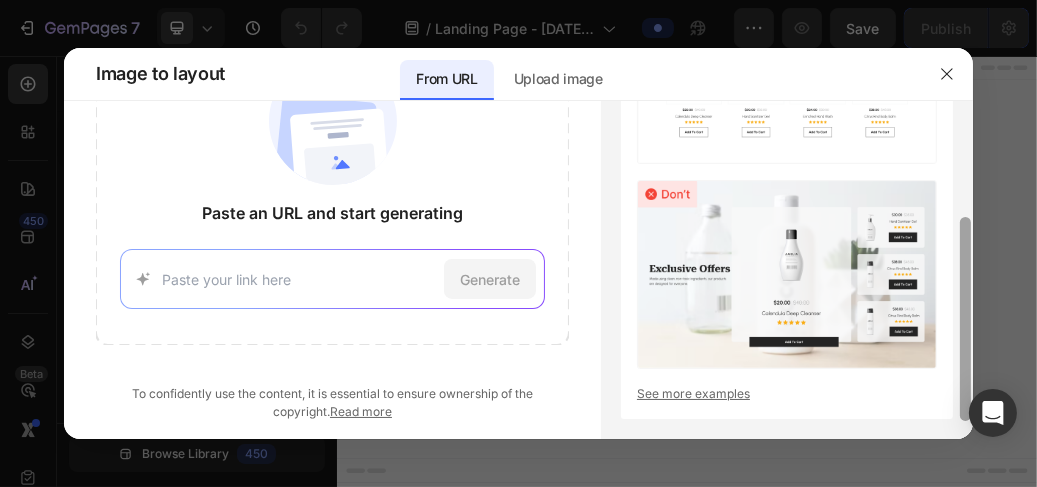 click at bounding box center (965, 319) 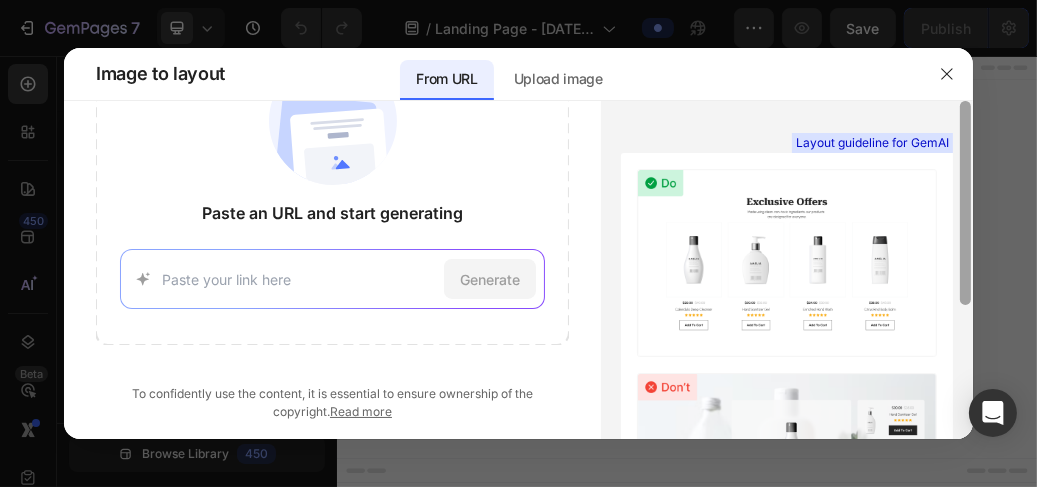 scroll, scrollTop: 21, scrollLeft: 0, axis: vertical 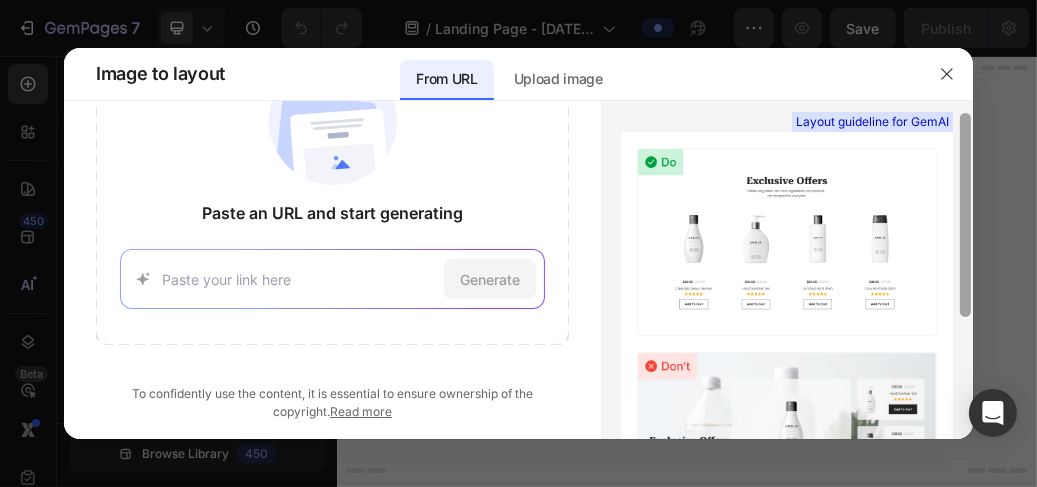 drag, startPoint x: 967, startPoint y: 390, endPoint x: 703, endPoint y: 286, distance: 283.74637 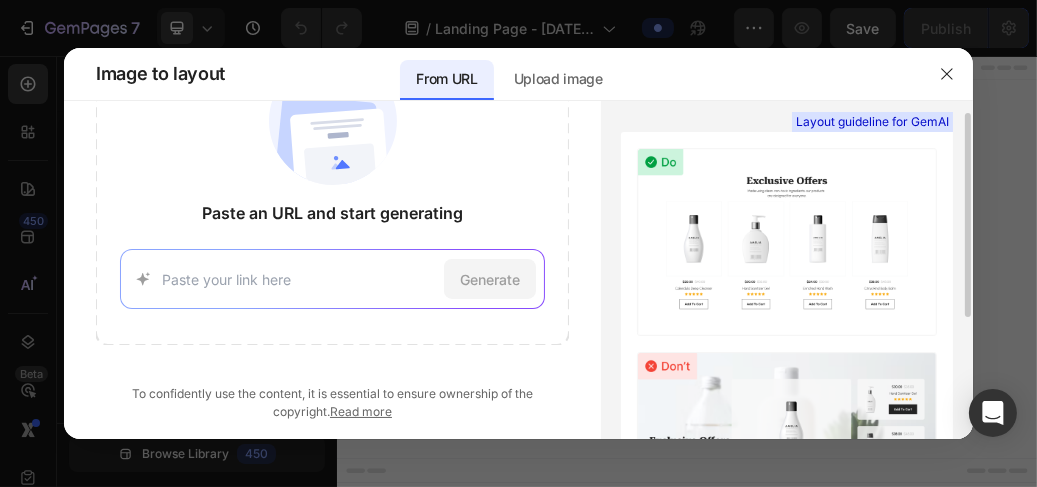 click at bounding box center [787, 446] 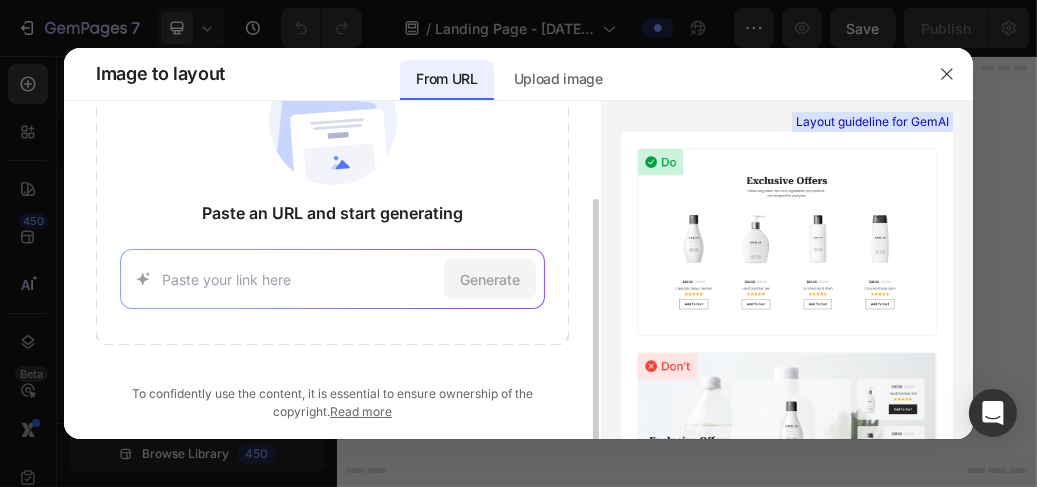 click at bounding box center (299, 279) 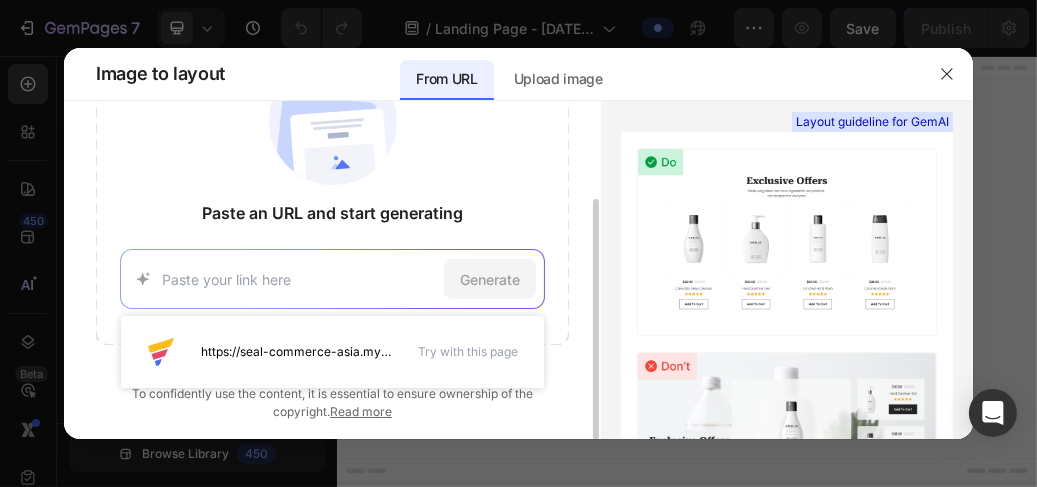 click at bounding box center [299, 279] 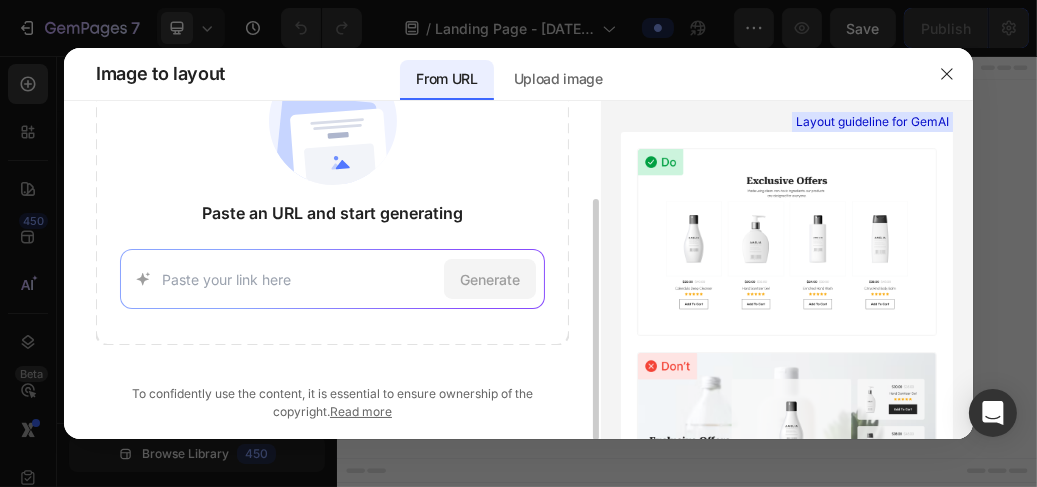 drag, startPoint x: 157, startPoint y: 243, endPoint x: 375, endPoint y: 147, distance: 238.2016 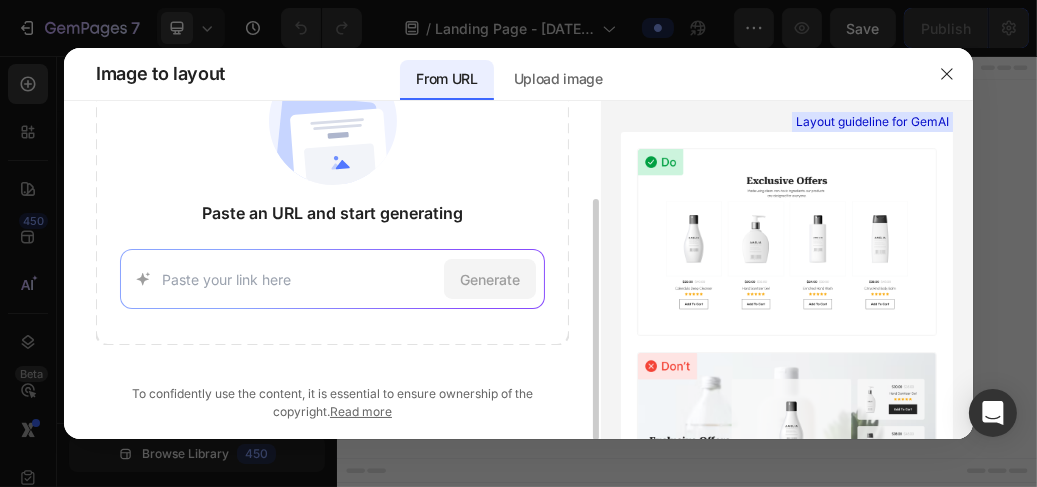 drag, startPoint x: 375, startPoint y: 147, endPoint x: 180, endPoint y: 254, distance: 222.42752 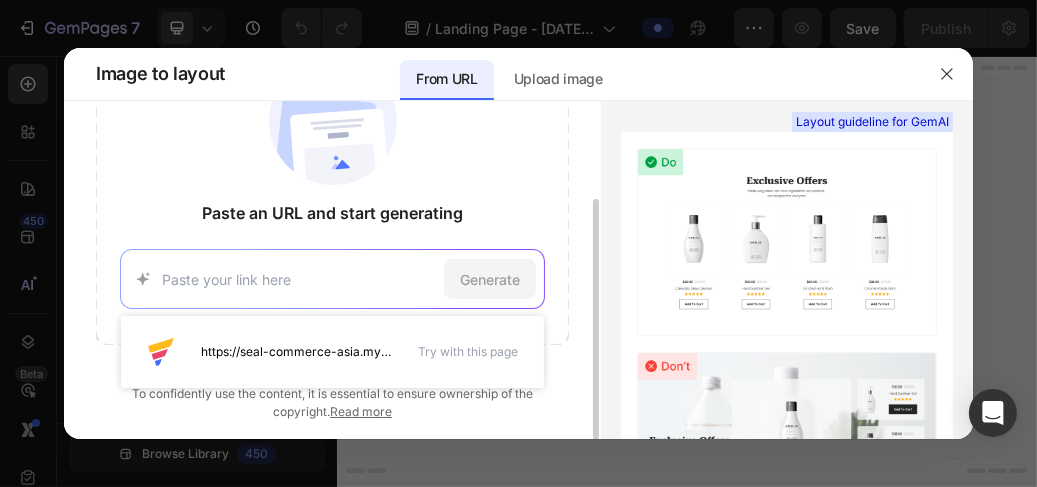 paste on "https://www.alibaba.com/x/B0HHVp?ck=pdp" 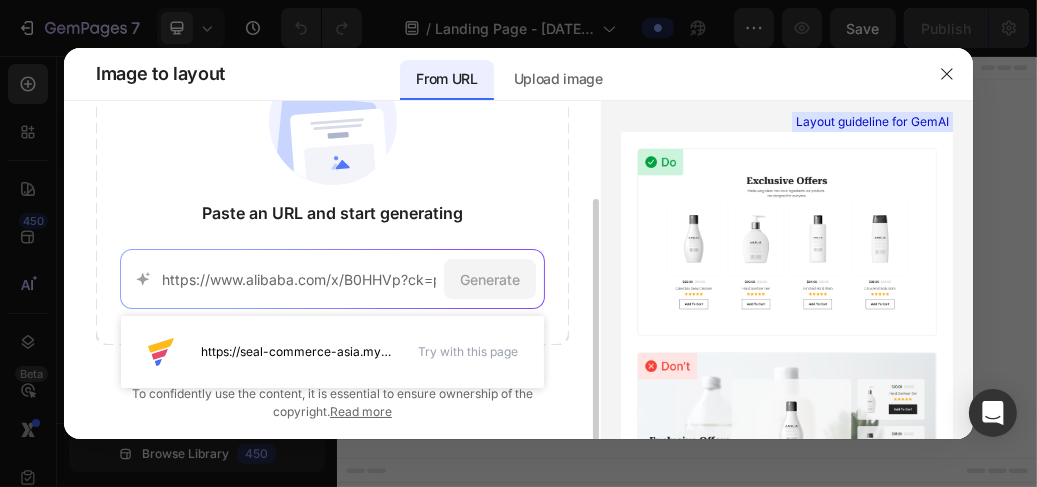 scroll, scrollTop: 0, scrollLeft: 23, axis: horizontal 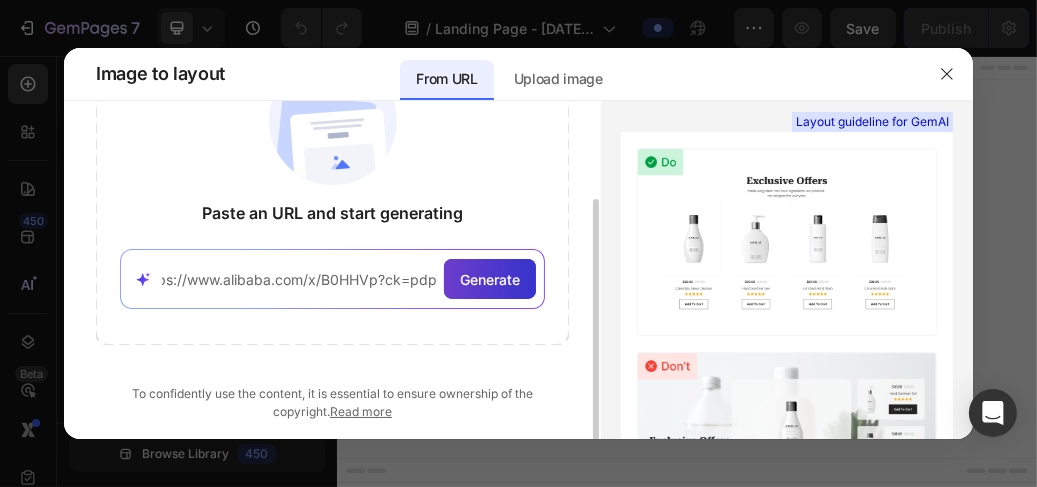 type on "https://www.alibaba.com/x/B0HHVp?ck=pdp" 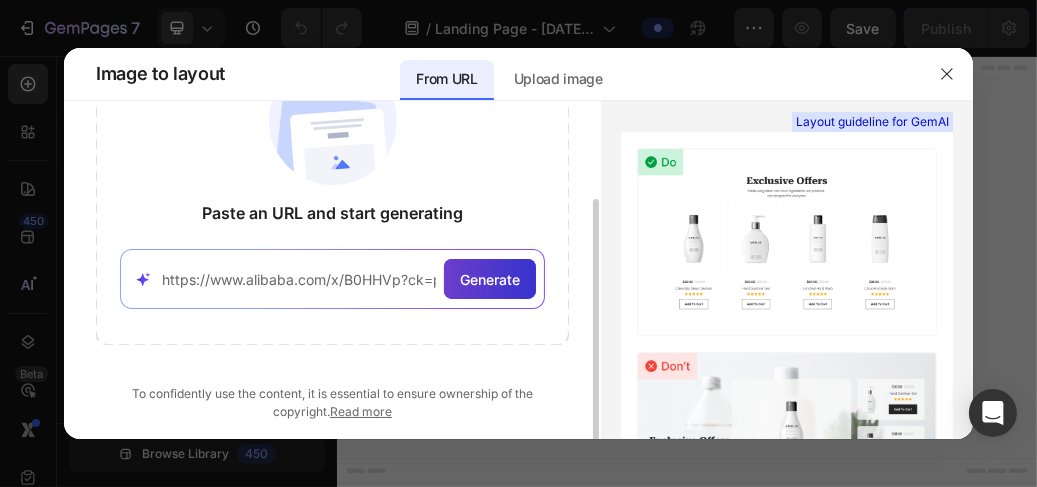click on "Generate" 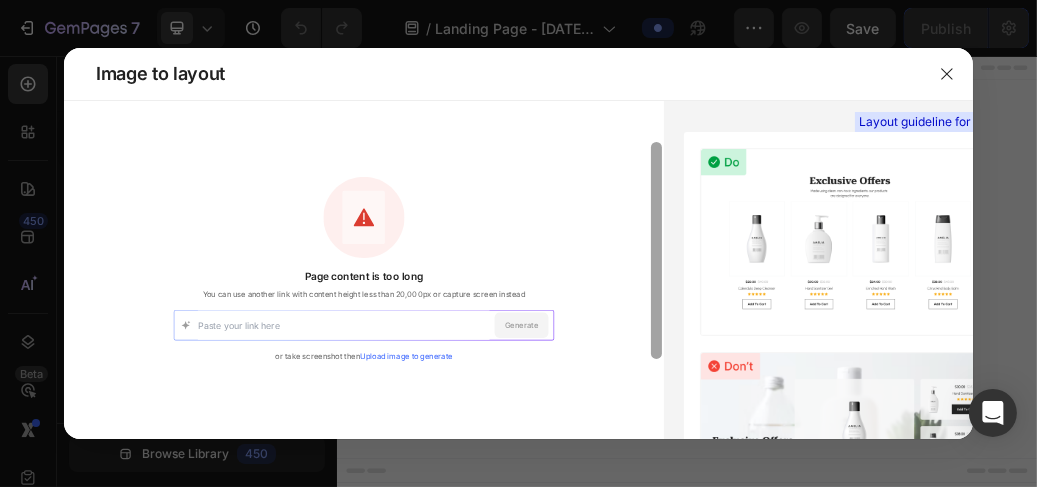 scroll, scrollTop: 86, scrollLeft: 0, axis: vertical 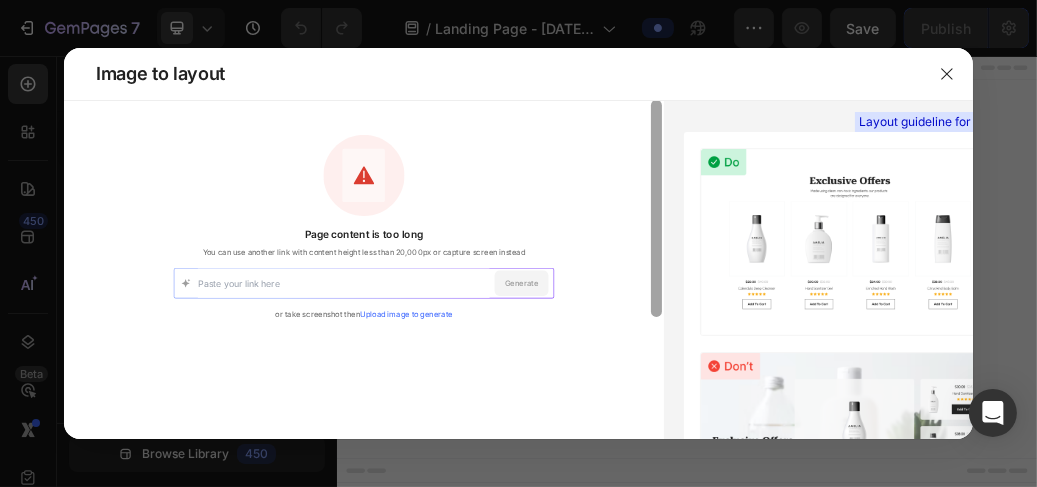 drag, startPoint x: 655, startPoint y: 299, endPoint x: 634, endPoint y: 358, distance: 62.625874 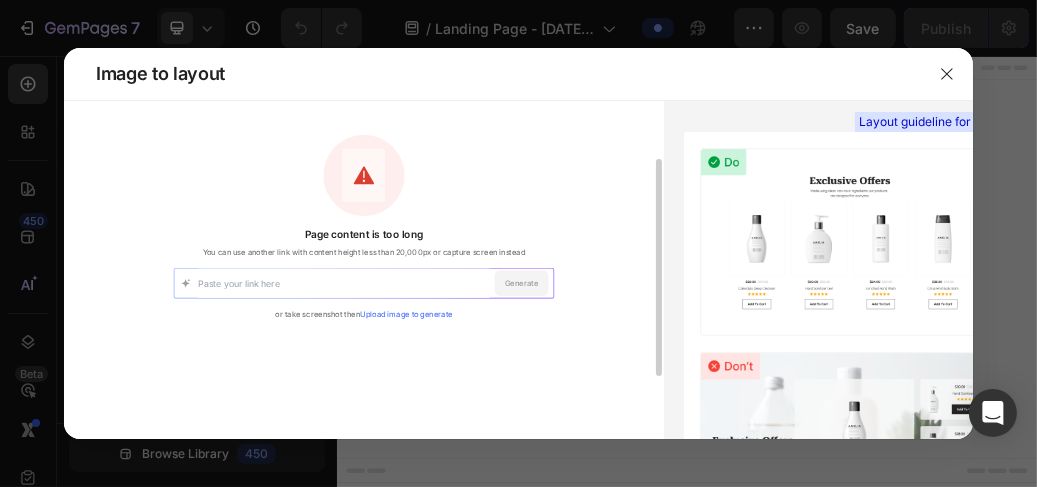 click on "Upload image to generate" at bounding box center [406, 314] 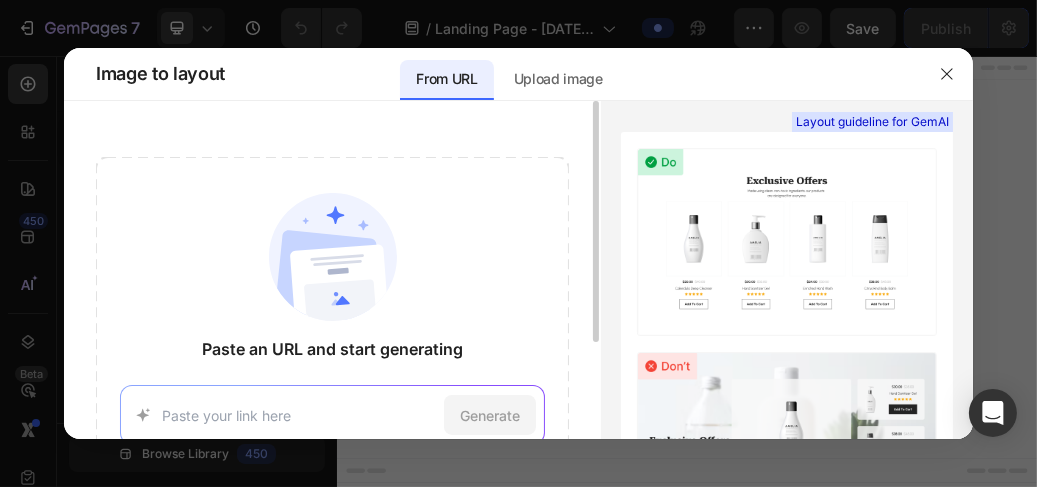 click at bounding box center (333, 257) 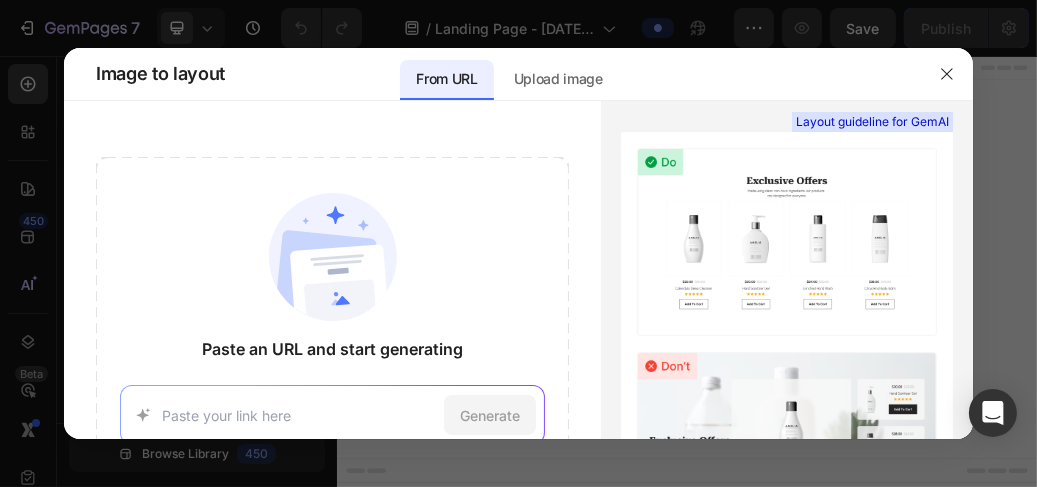drag, startPoint x: 343, startPoint y: 273, endPoint x: 576, endPoint y: 100, distance: 290.20337 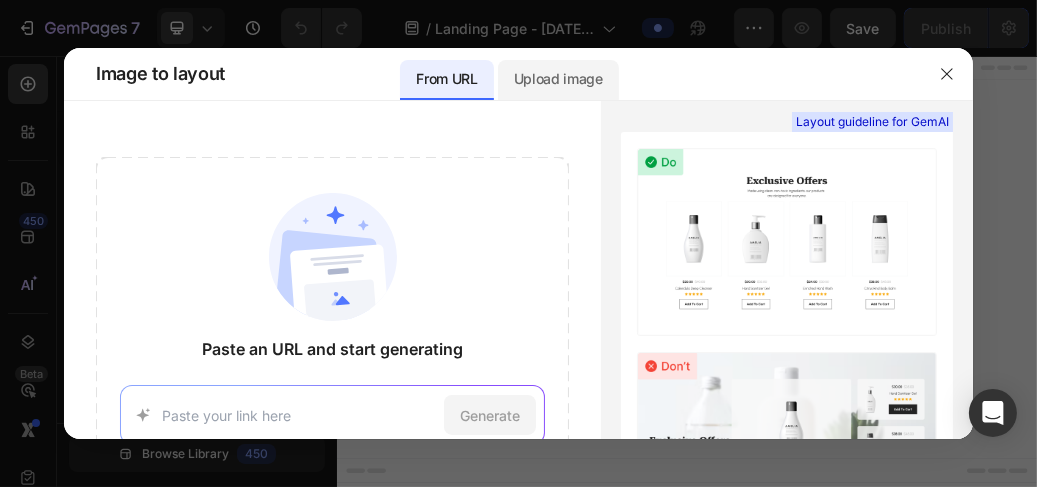 click on "Upload image" 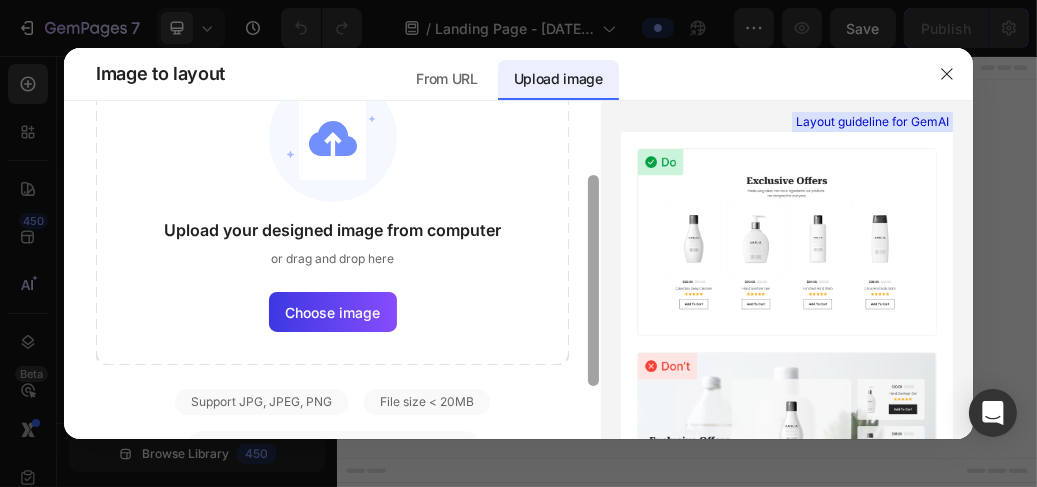 scroll, scrollTop: 117, scrollLeft: 0, axis: vertical 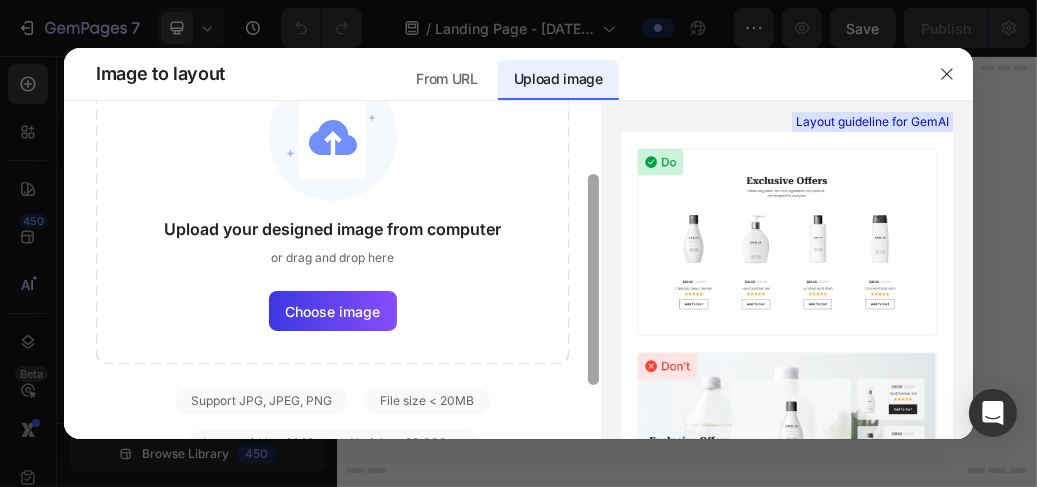 drag, startPoint x: 592, startPoint y: 290, endPoint x: 588, endPoint y: 364, distance: 74.10803 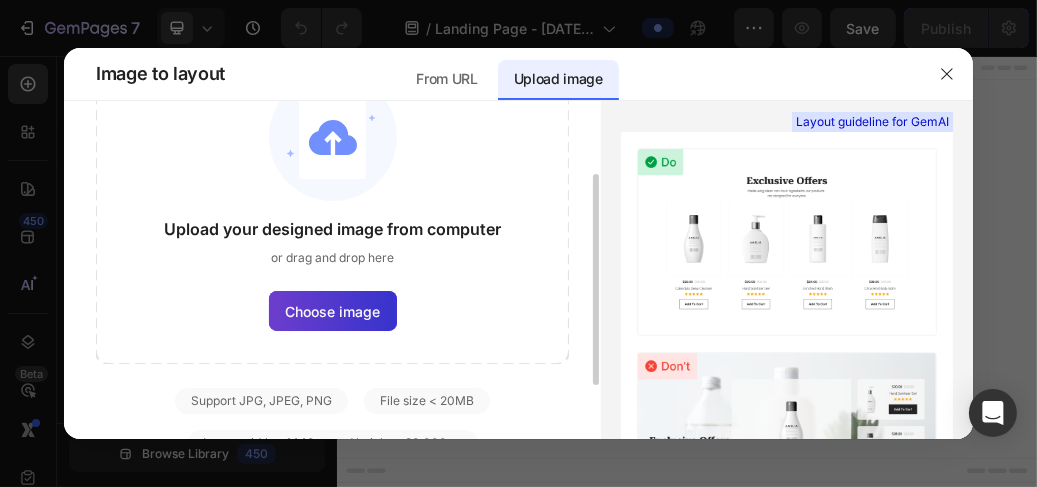 click on "Choose image" at bounding box center (332, 311) 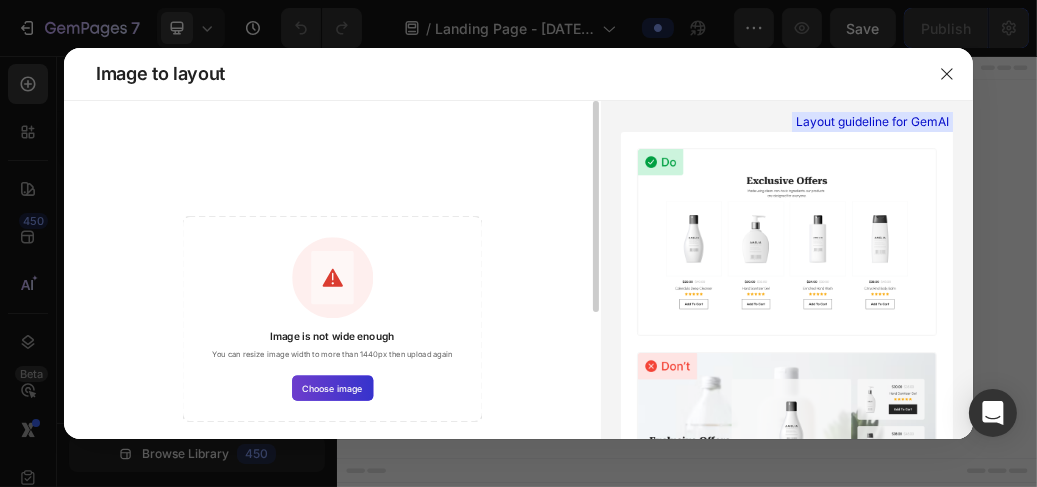click on "Choose image" 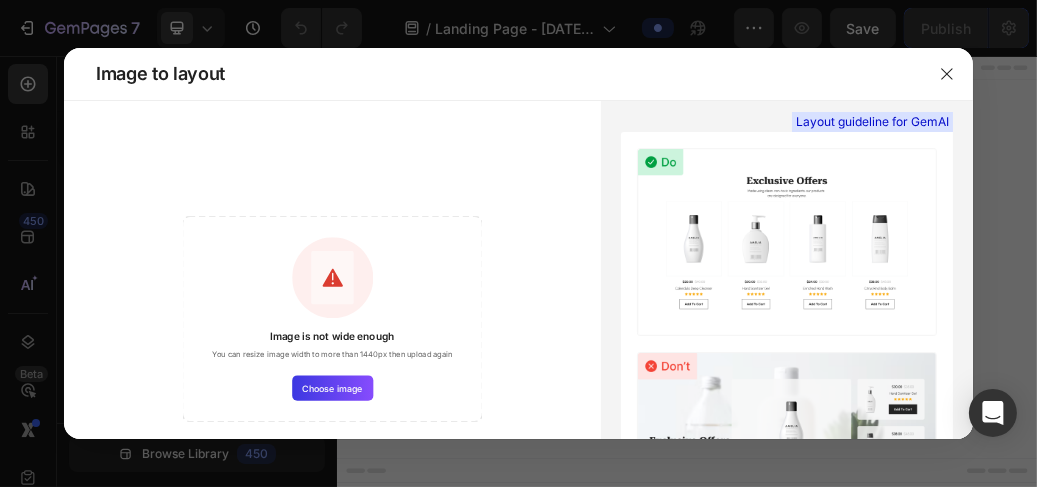 click at bounding box center [518, 243] 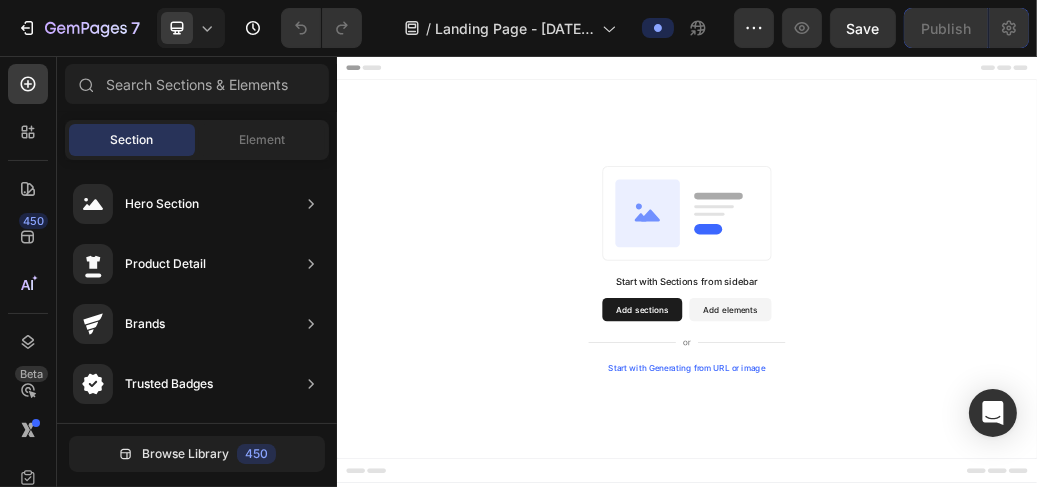 scroll, scrollTop: 415, scrollLeft: 0, axis: vertical 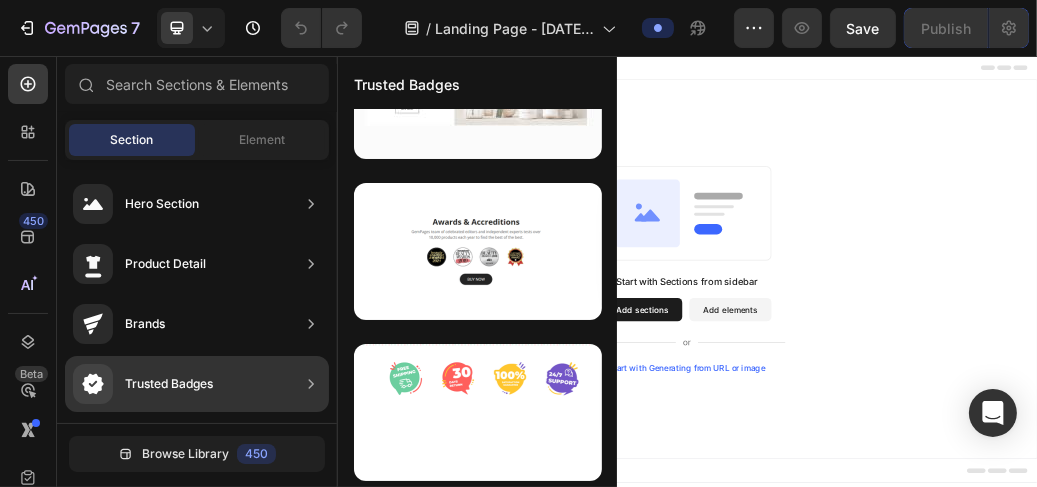 click on "Trusted Badges" at bounding box center [143, 384] 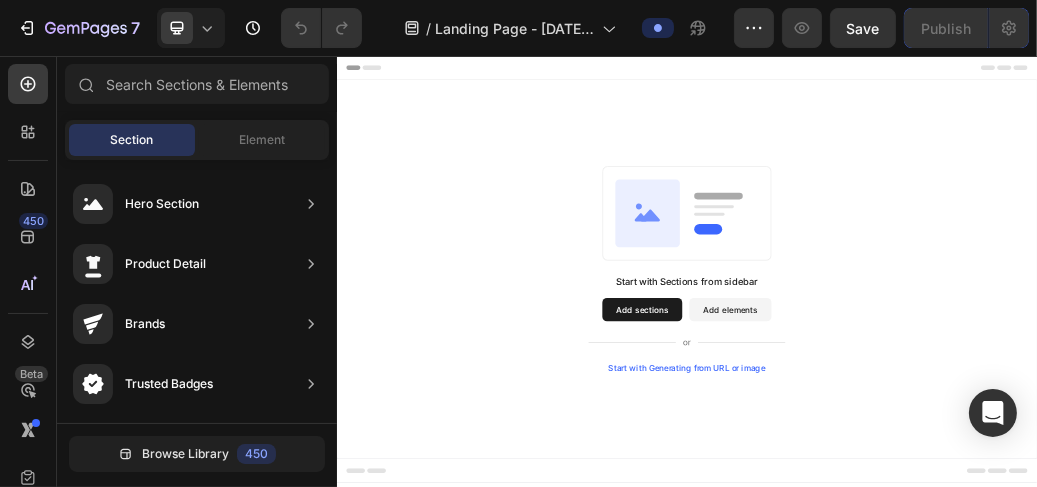 click on "Start with Generating from URL or image" at bounding box center (936, 591) 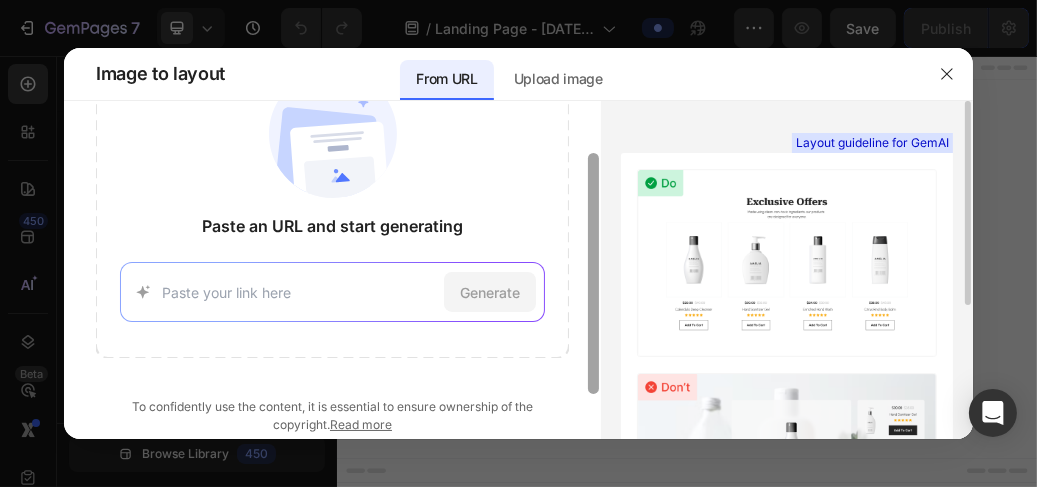 scroll, scrollTop: 136, scrollLeft: 0, axis: vertical 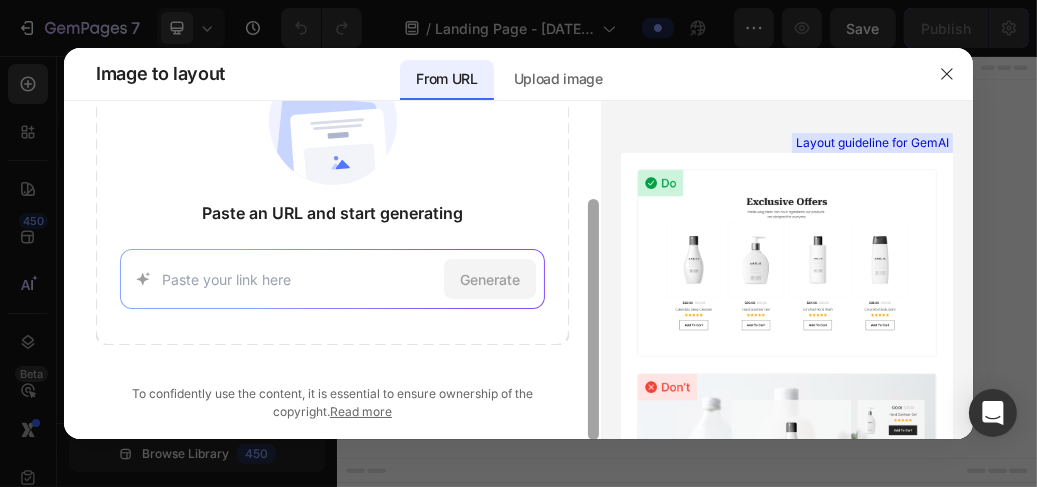 drag, startPoint x: 595, startPoint y: 317, endPoint x: 602, endPoint y: 538, distance: 221.11082 